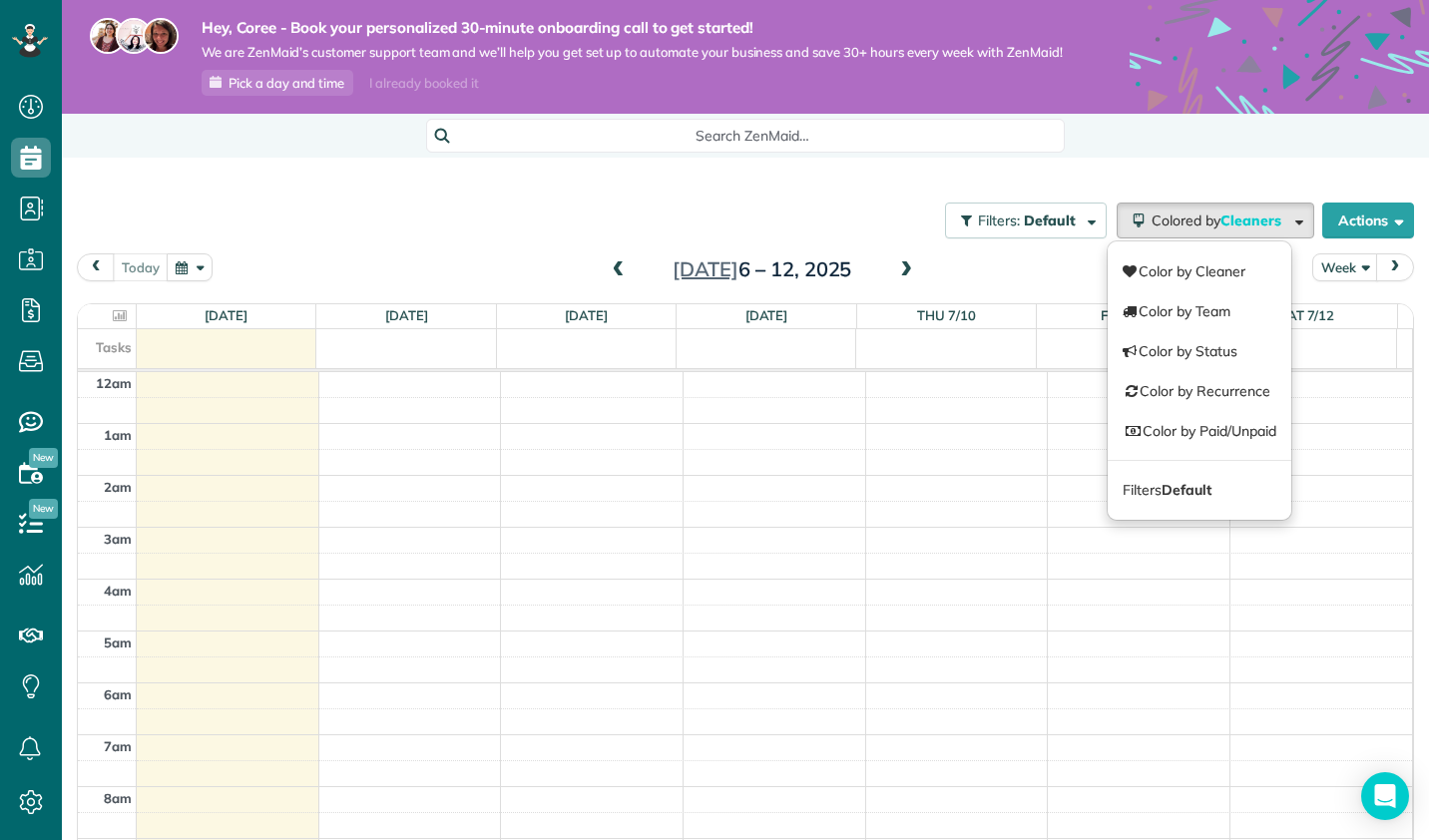 scroll, scrollTop: 0, scrollLeft: 0, axis: both 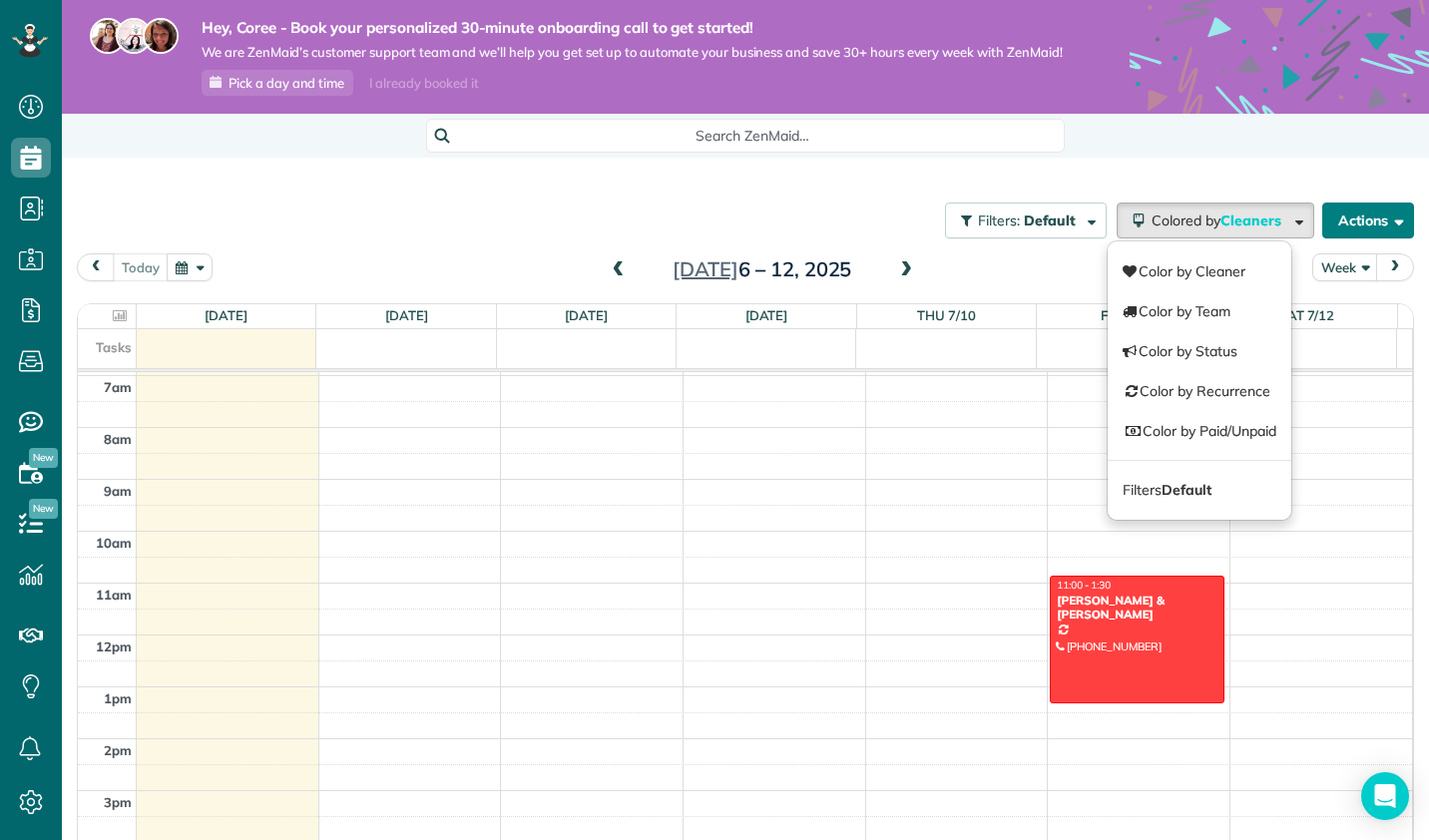 click at bounding box center (1395, 219) 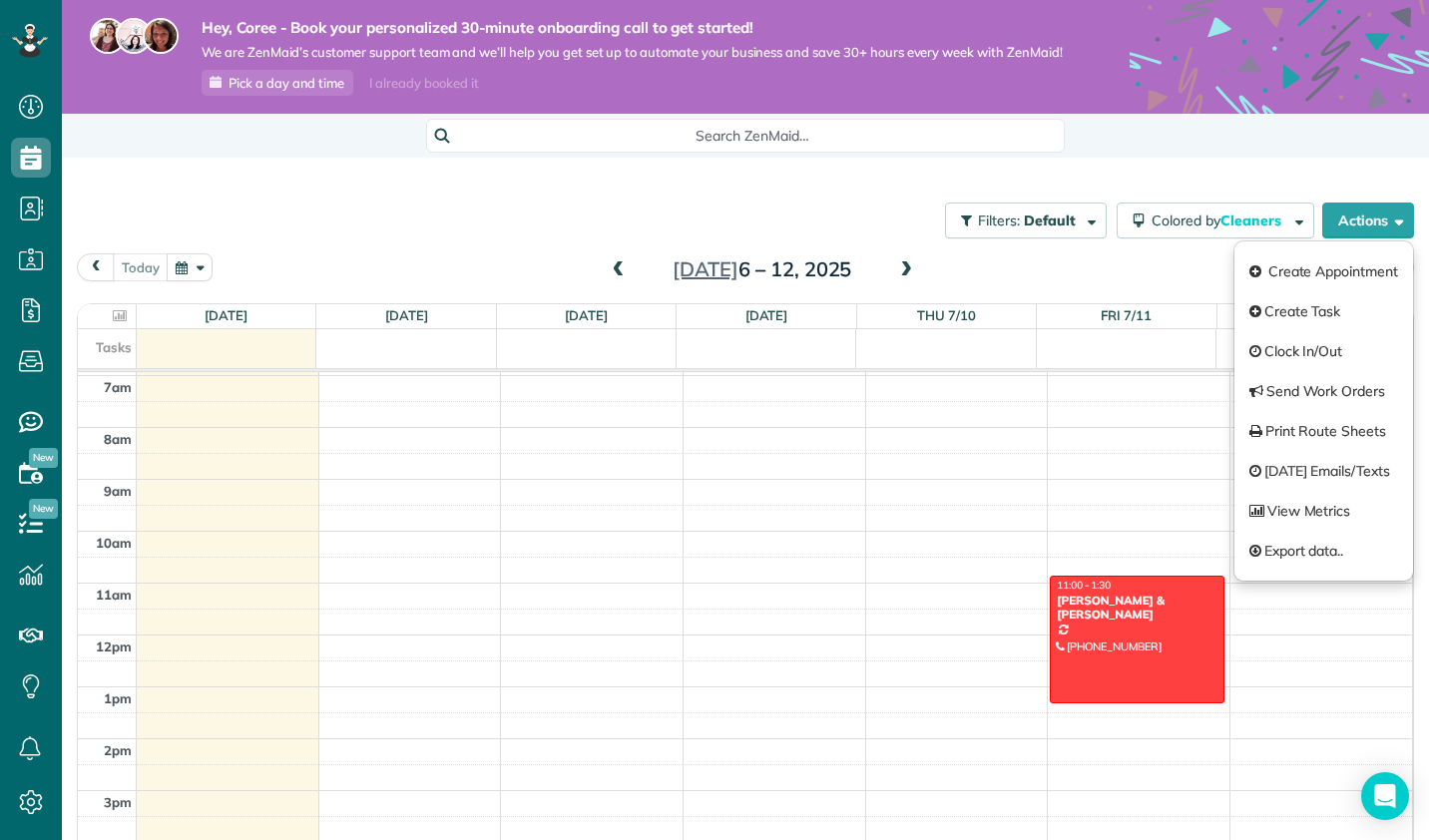 click on "Filters:   Default
Colored by  Cleaners
Color by Cleaner
Color by Team
Color by Status
Color by Recurrence
Color by Paid/Unpaid
Filters  Default
Schedule Changes
Actions
Create Appointment
Create Task
Clock In/Out
Send Work Orders
Print Route Sheets
[DATE] Emails/Texts
View Metrics" at bounding box center (745, 551) 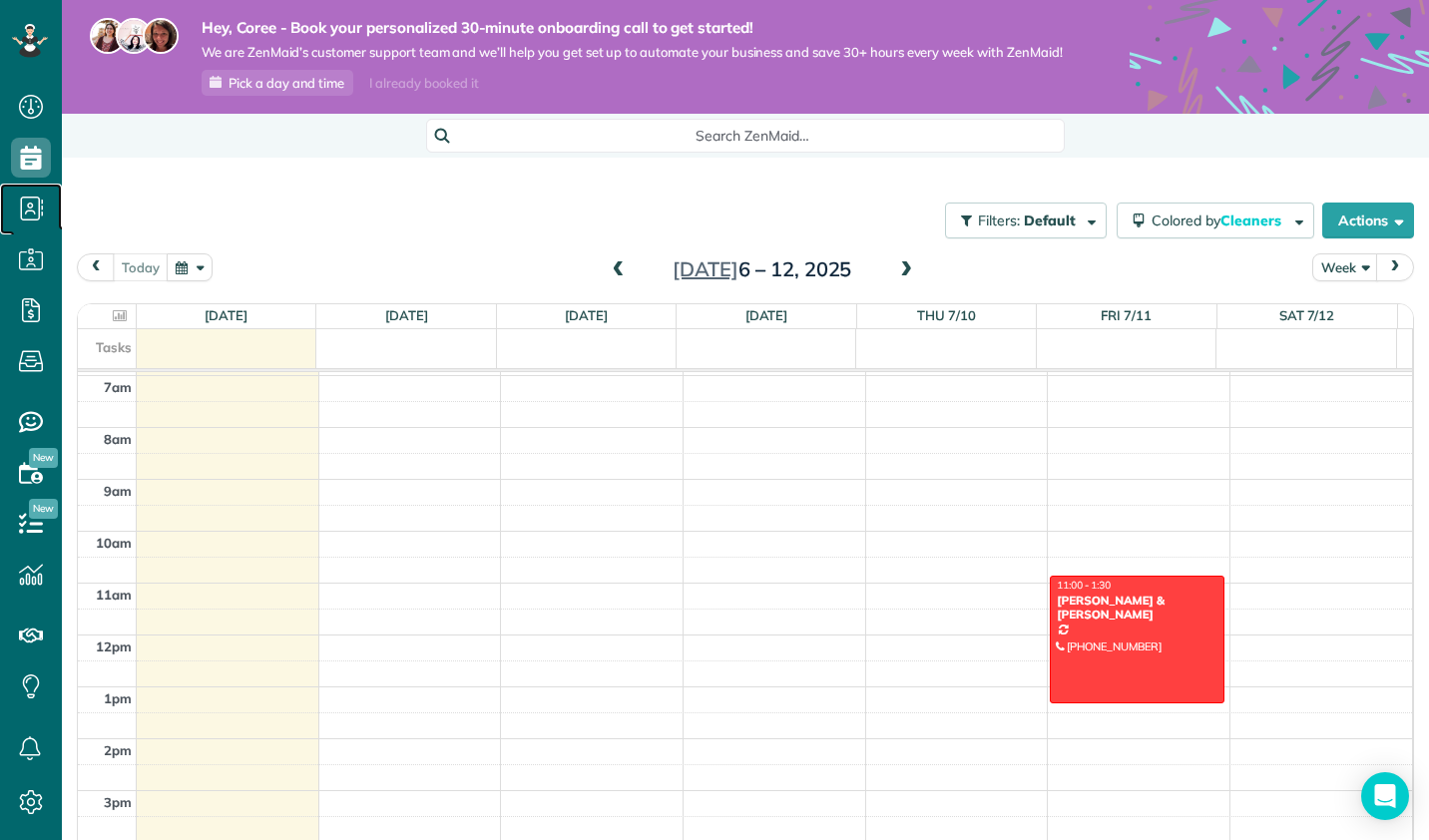 click on "Contacts" at bounding box center (31, 228) 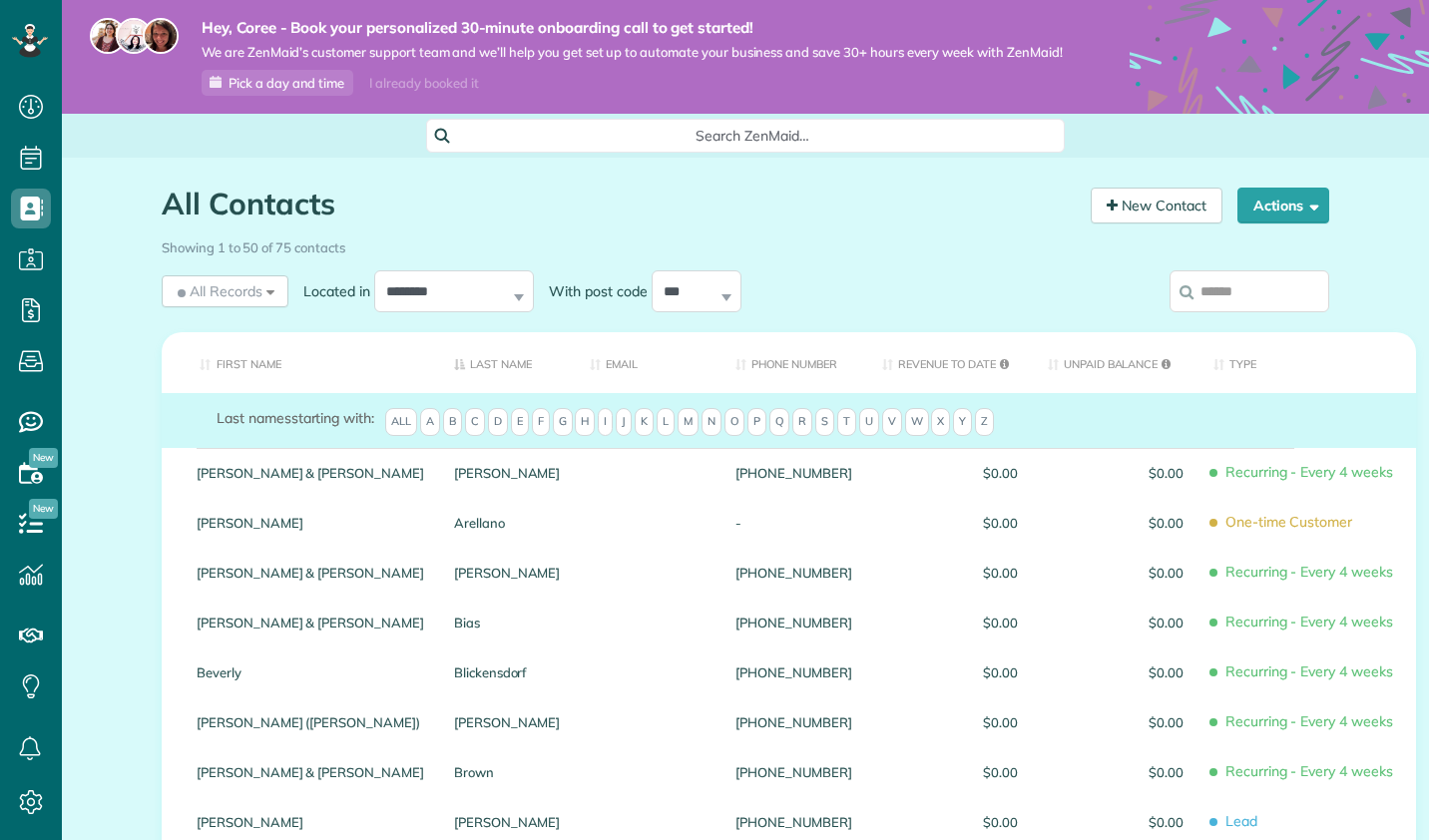 scroll, scrollTop: 0, scrollLeft: 0, axis: both 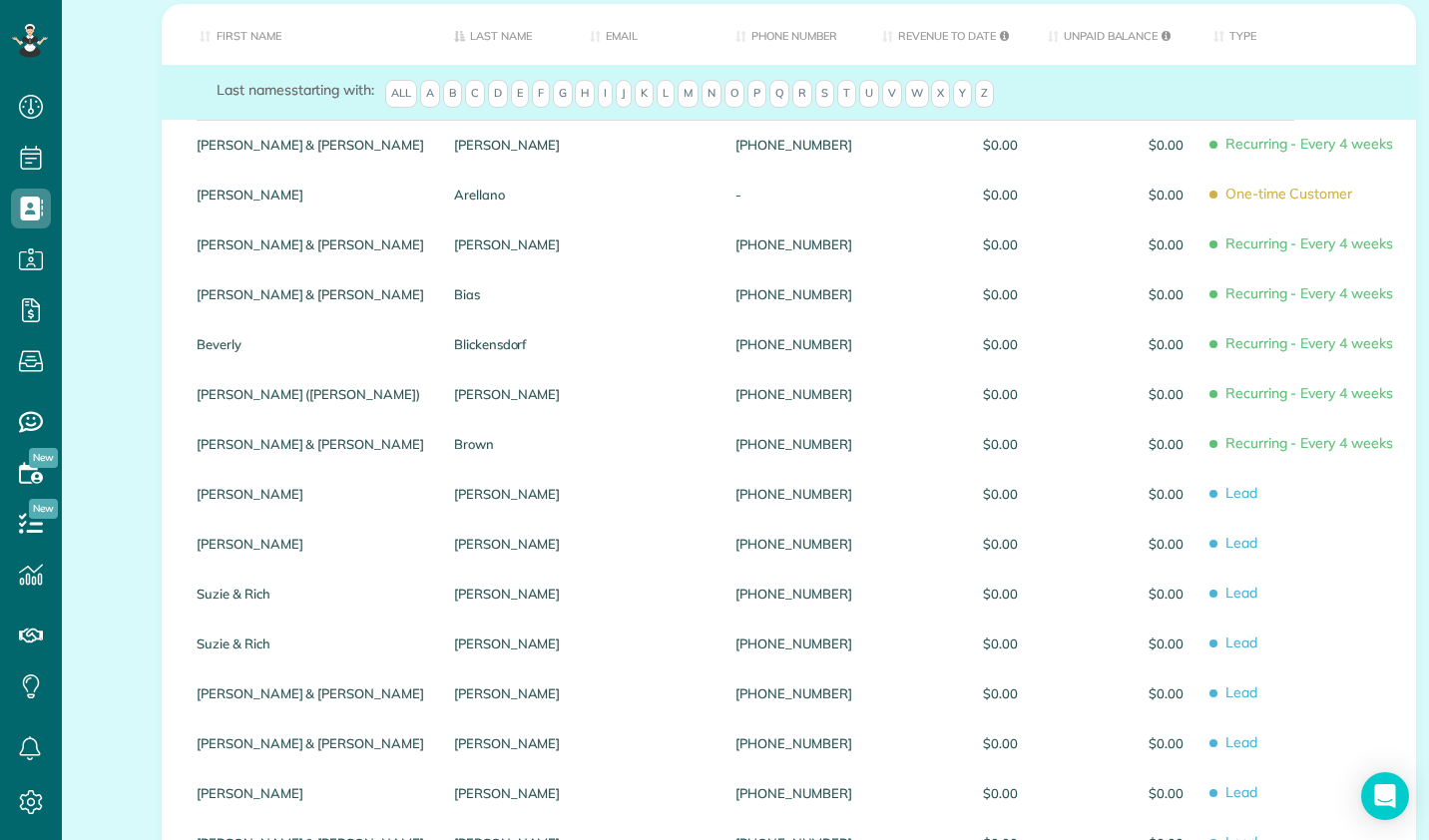 click on "(352) 232-6908" at bounding box center (793, 494) 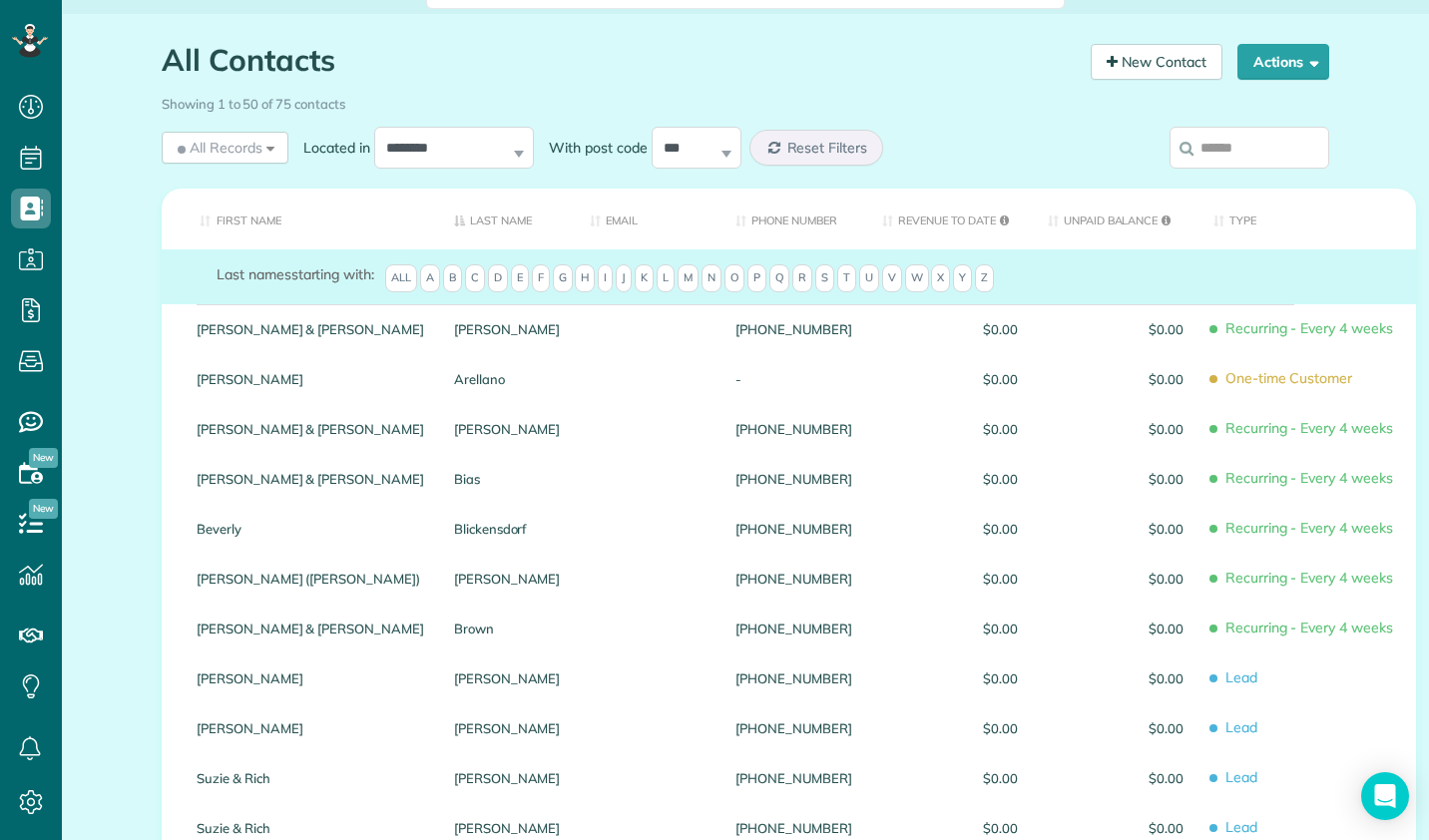 scroll, scrollTop: 115, scrollLeft: 0, axis: vertical 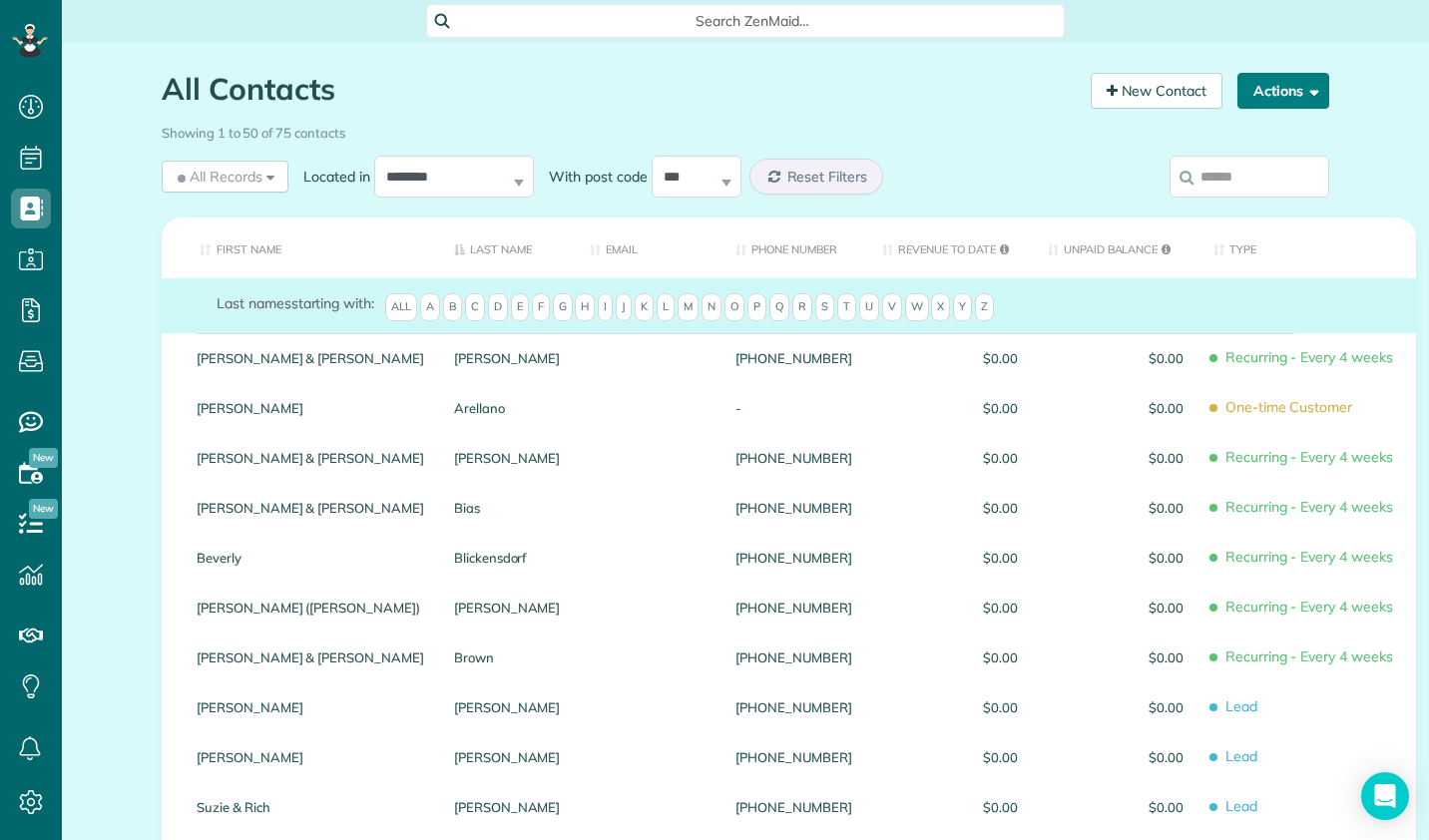 click on "Actions" at bounding box center (1283, 91) 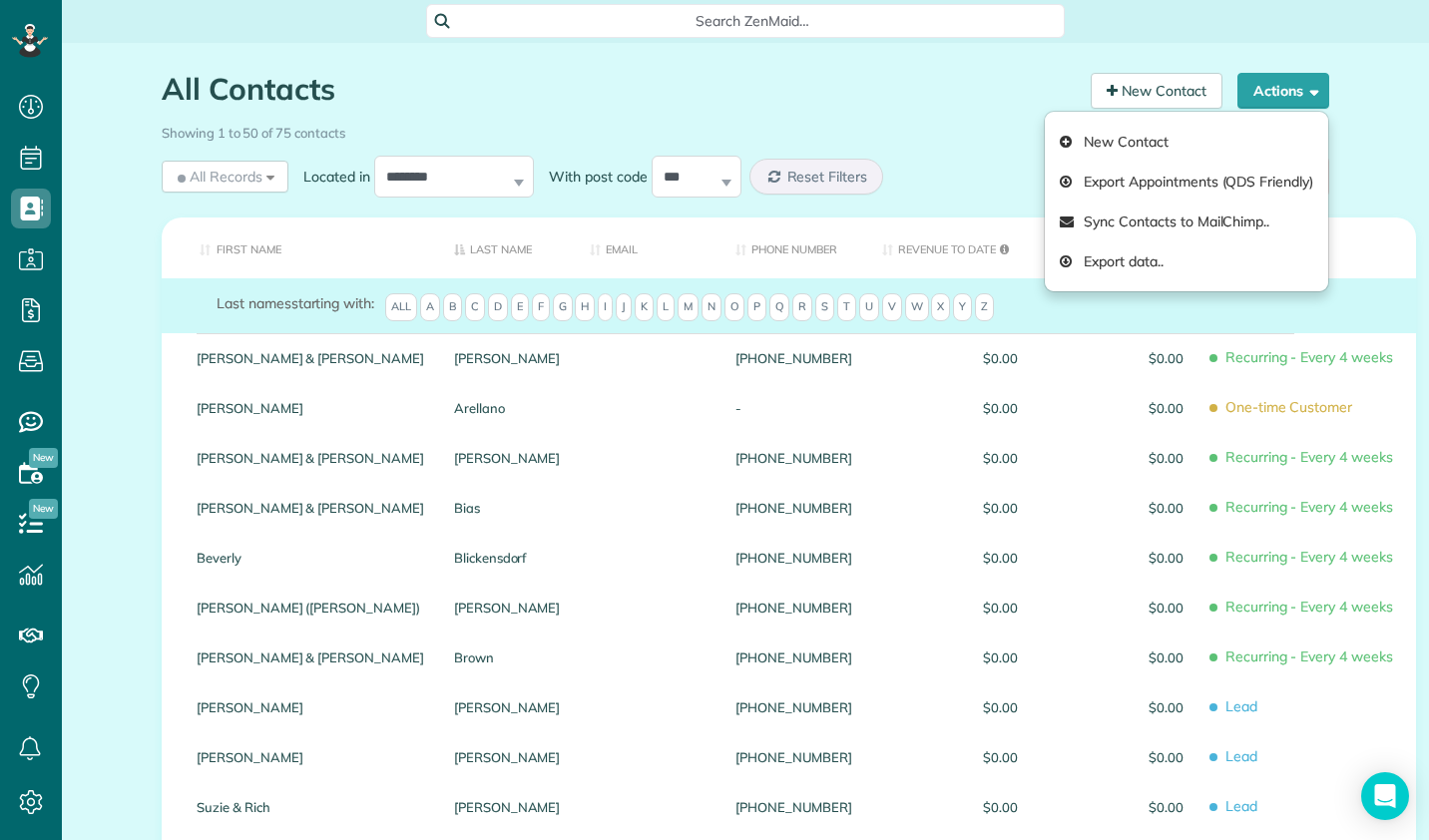 click on "All Contacts
Contacts in ZenMaid [2 min]
New Contact
Actions
New Contact
Export Appointments (QDS Friendly)
Sync Contacts to MailChimp..
Export data..
Showing 1 to 50 of 75 contacts
All Records
All Records" at bounding box center (745, 1539) 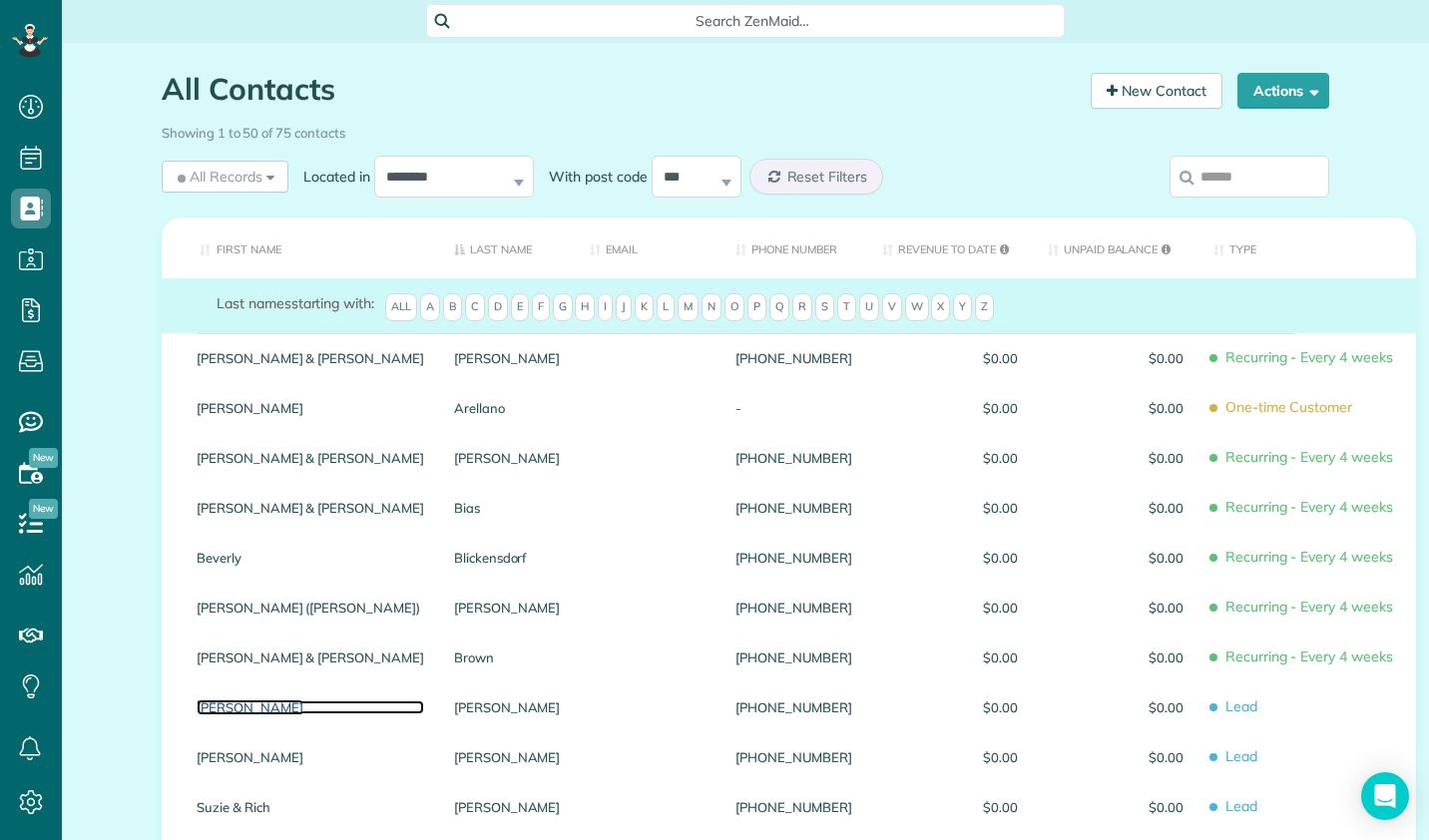 click on "Judy" at bounding box center (310, 707) 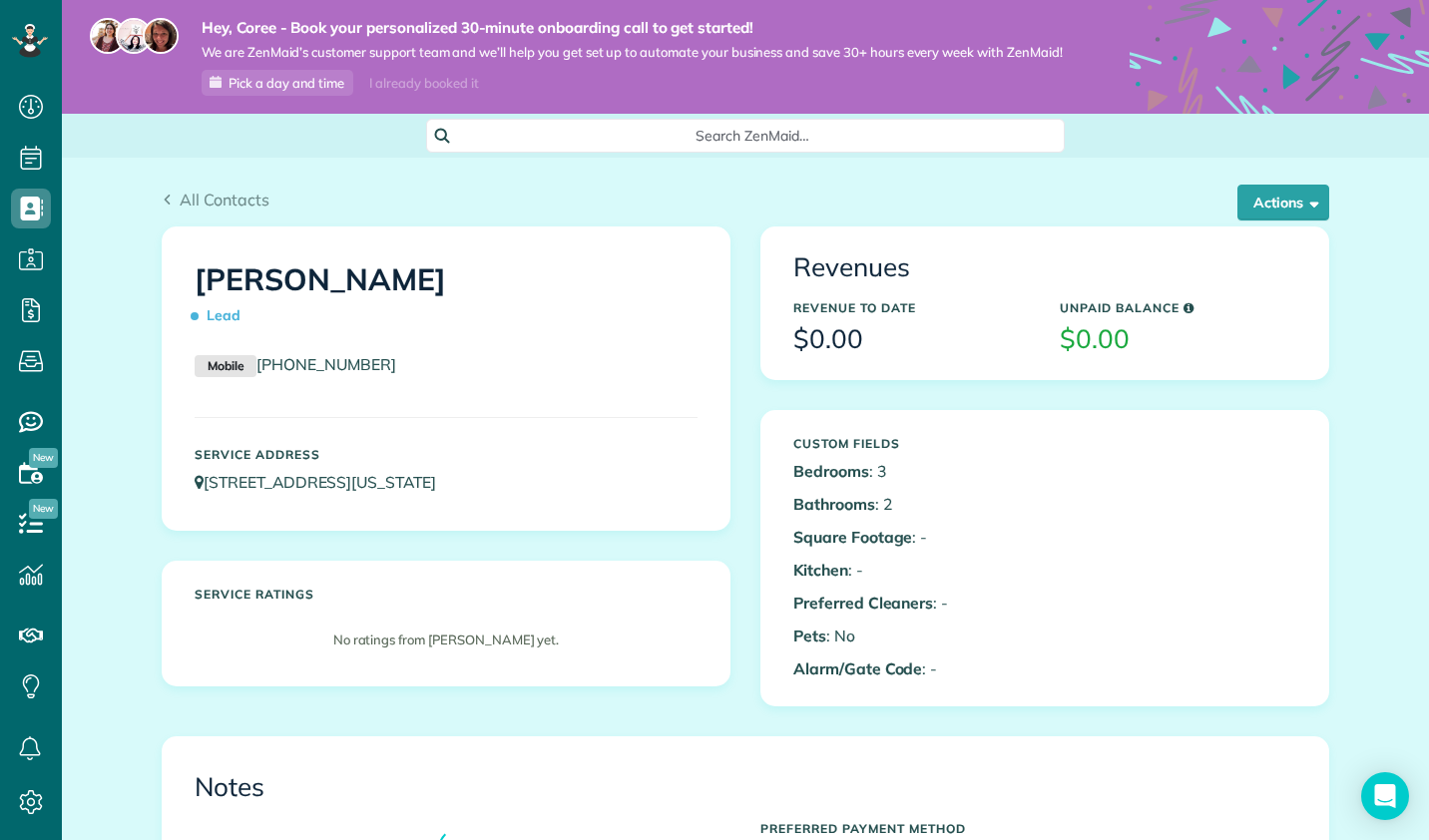 scroll, scrollTop: 0, scrollLeft: 0, axis: both 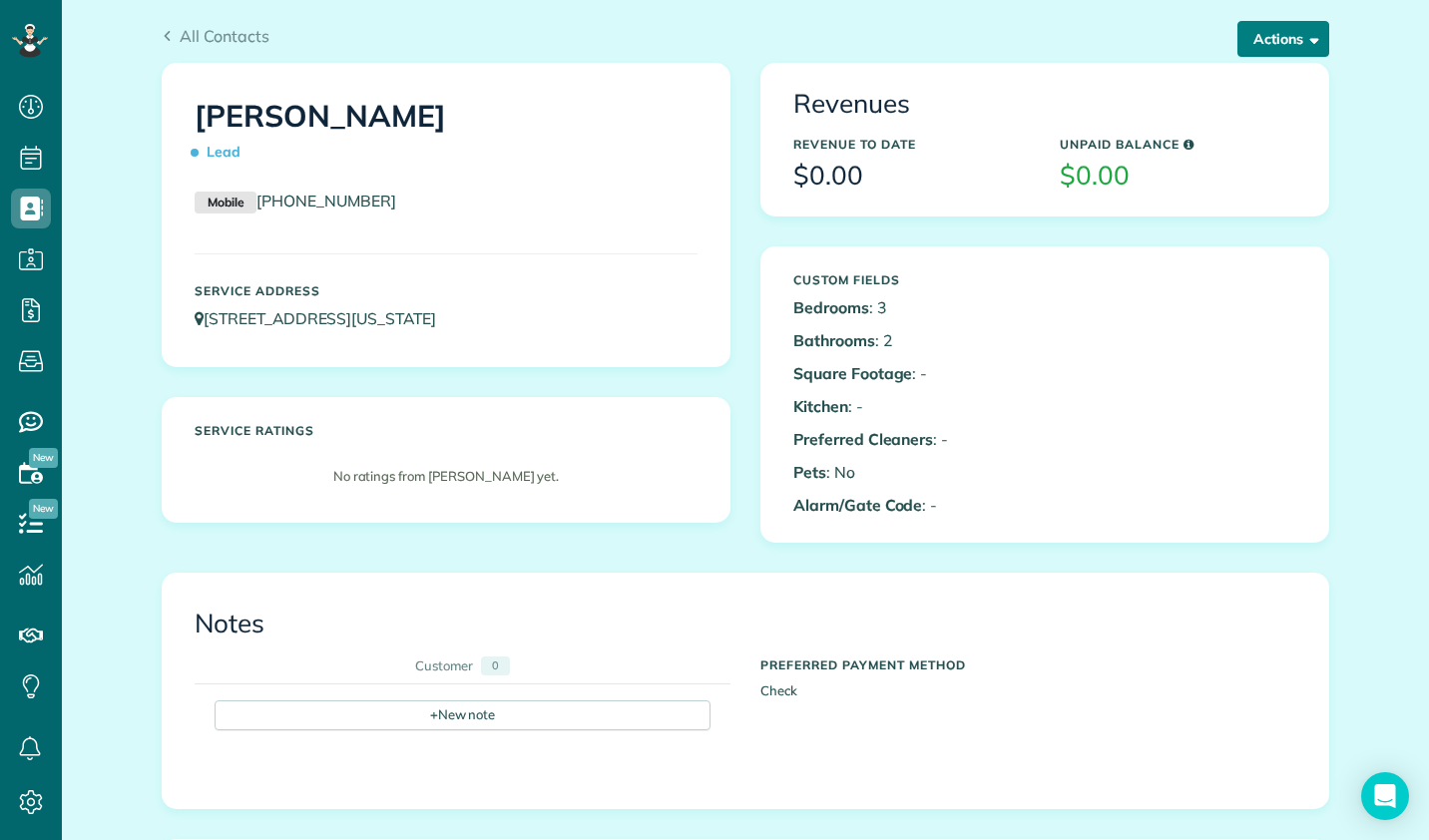 click at bounding box center [1310, 38] 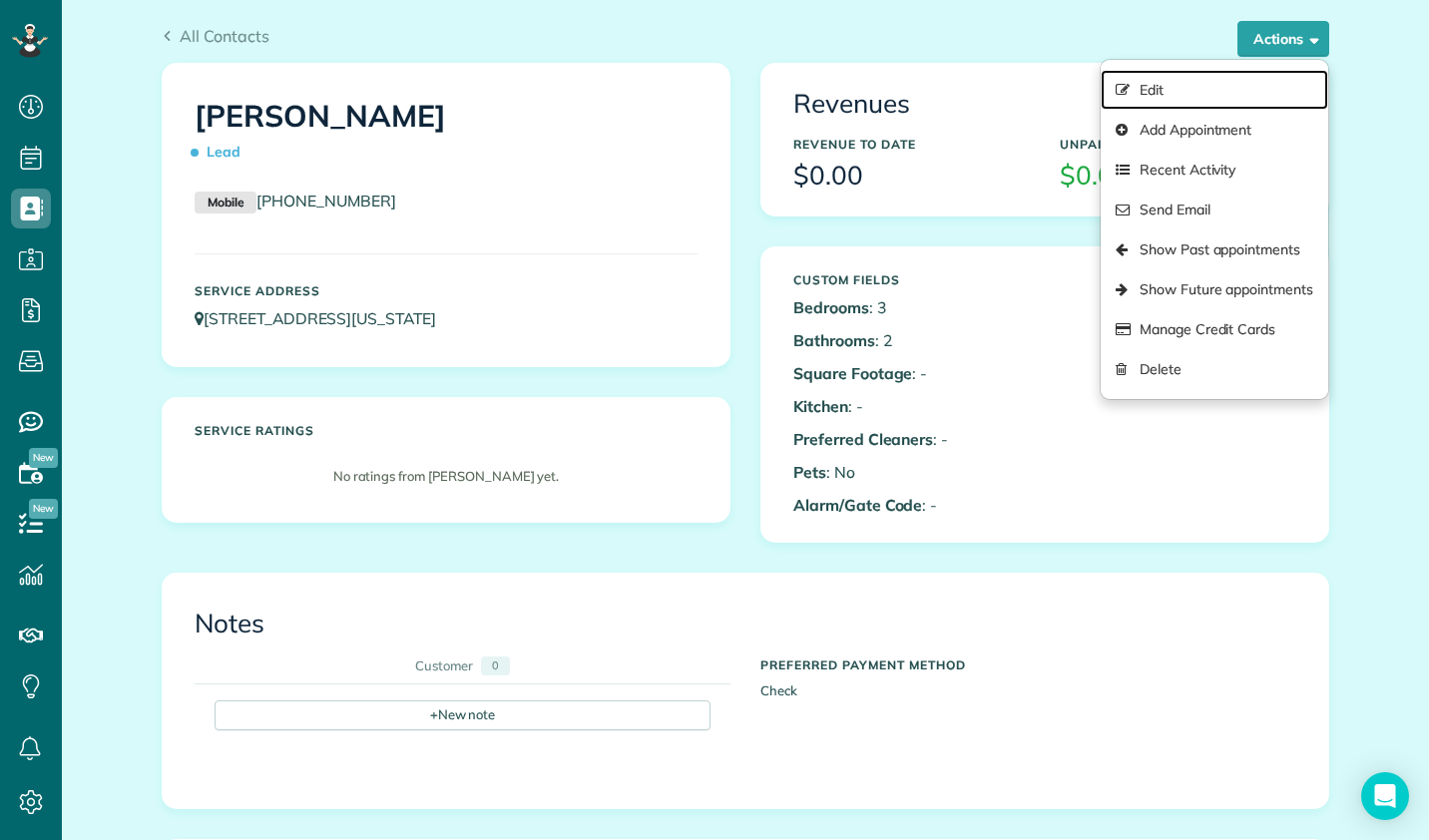 click on "Edit" at bounding box center (1214, 90) 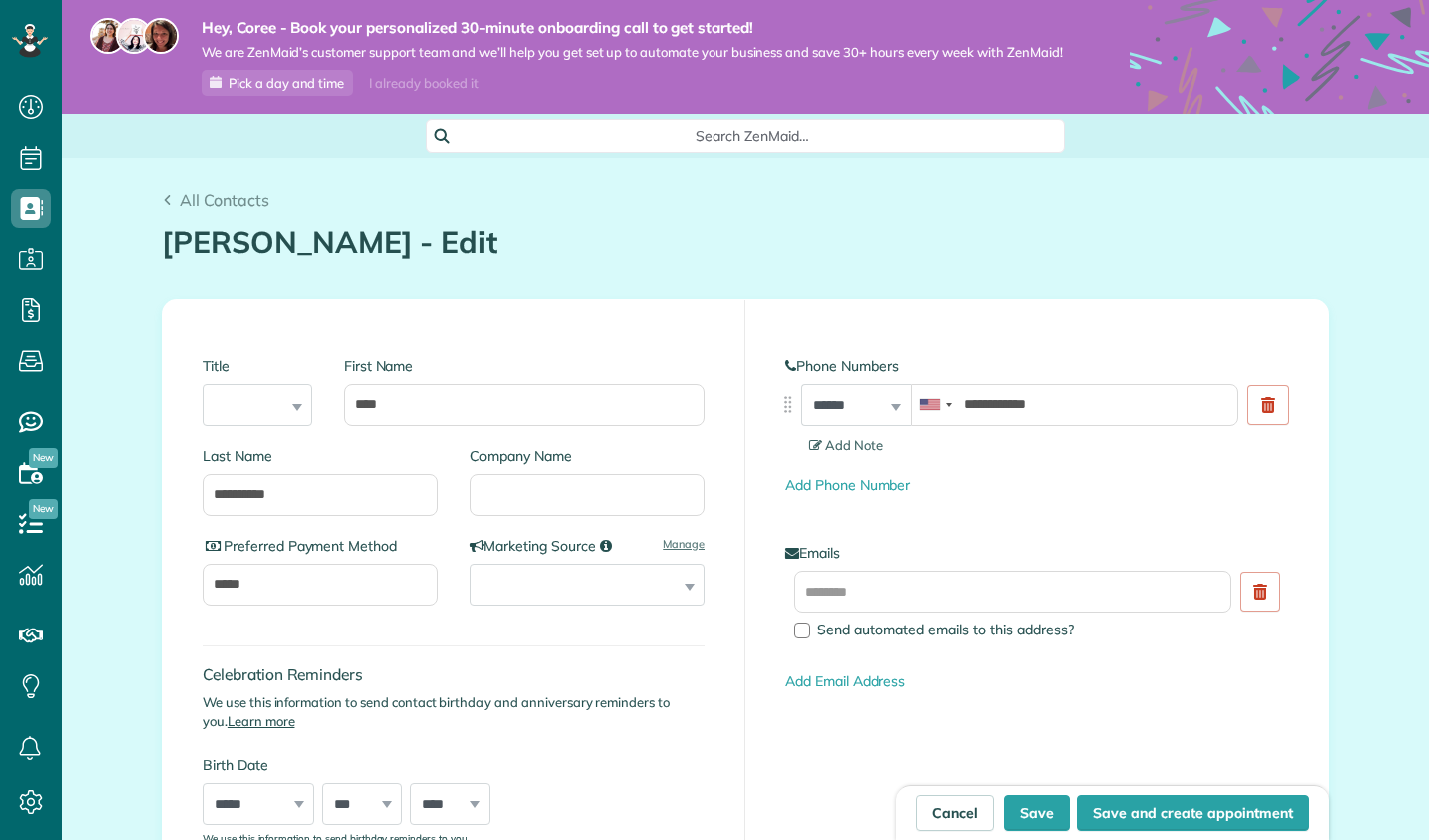 scroll, scrollTop: 0, scrollLeft: 0, axis: both 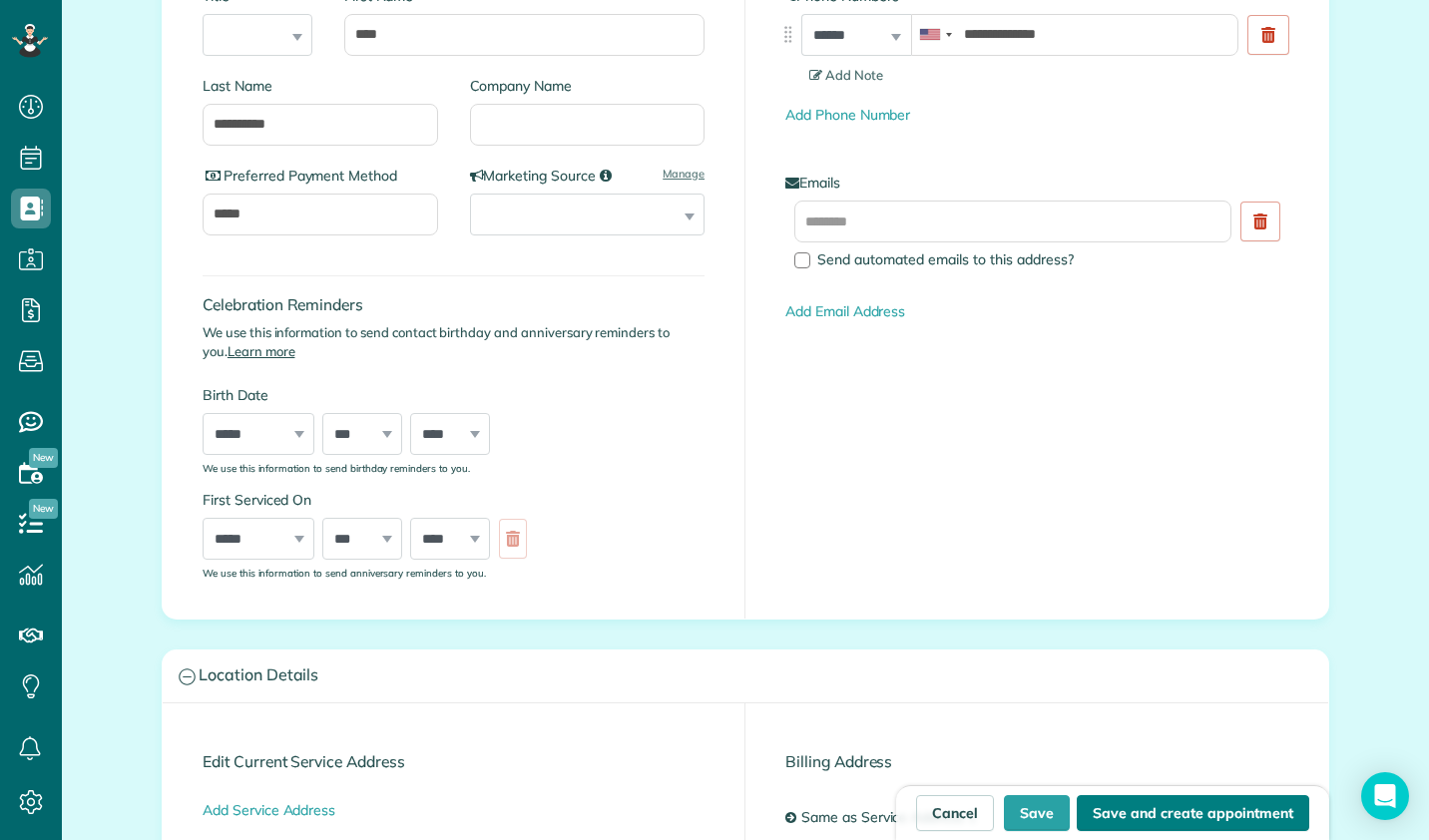 click on "Save and create appointment" at bounding box center [1192, 813] 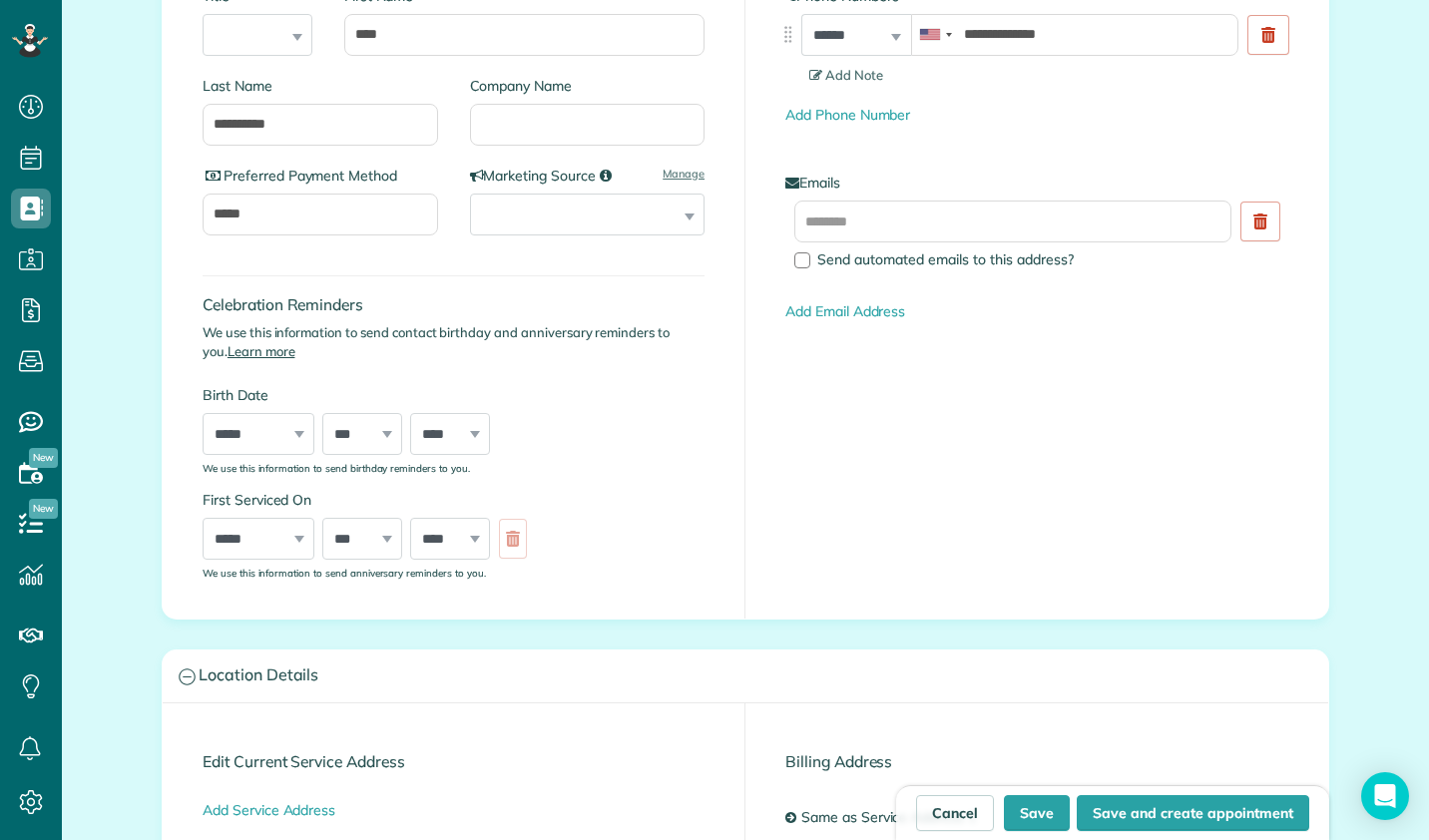 type on "**********" 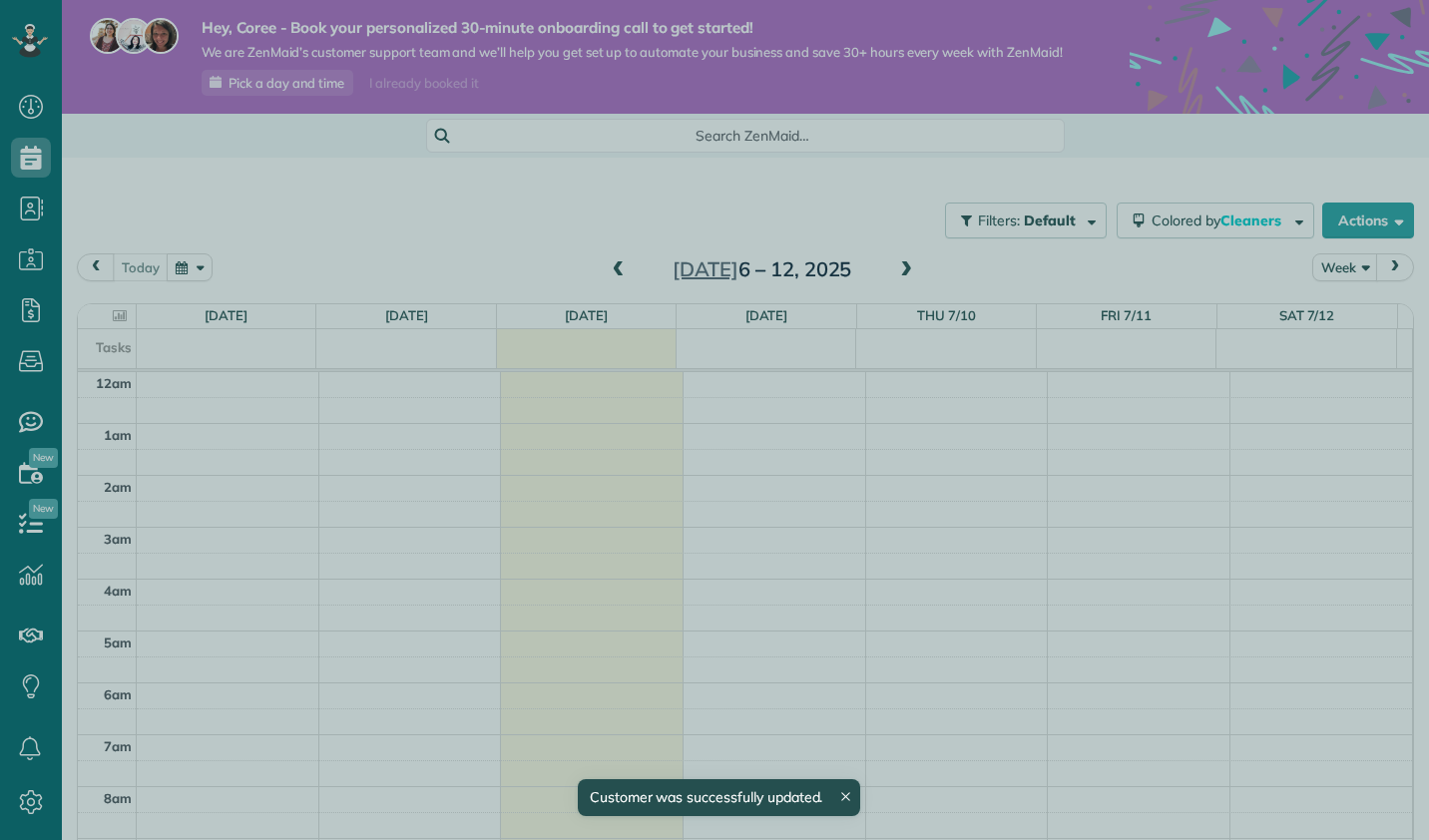 scroll, scrollTop: 0, scrollLeft: 0, axis: both 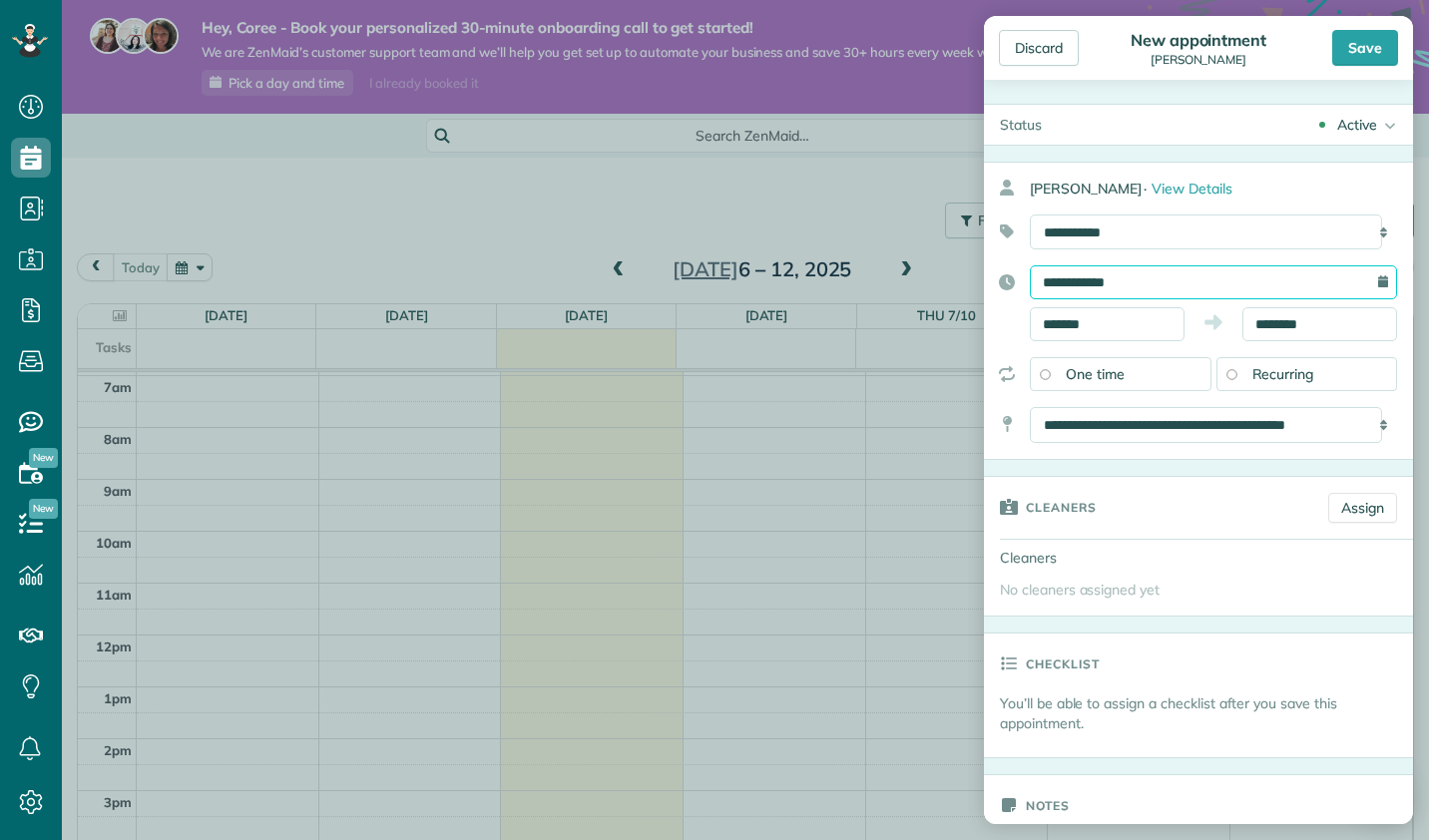 click on "**********" at bounding box center [1213, 282] 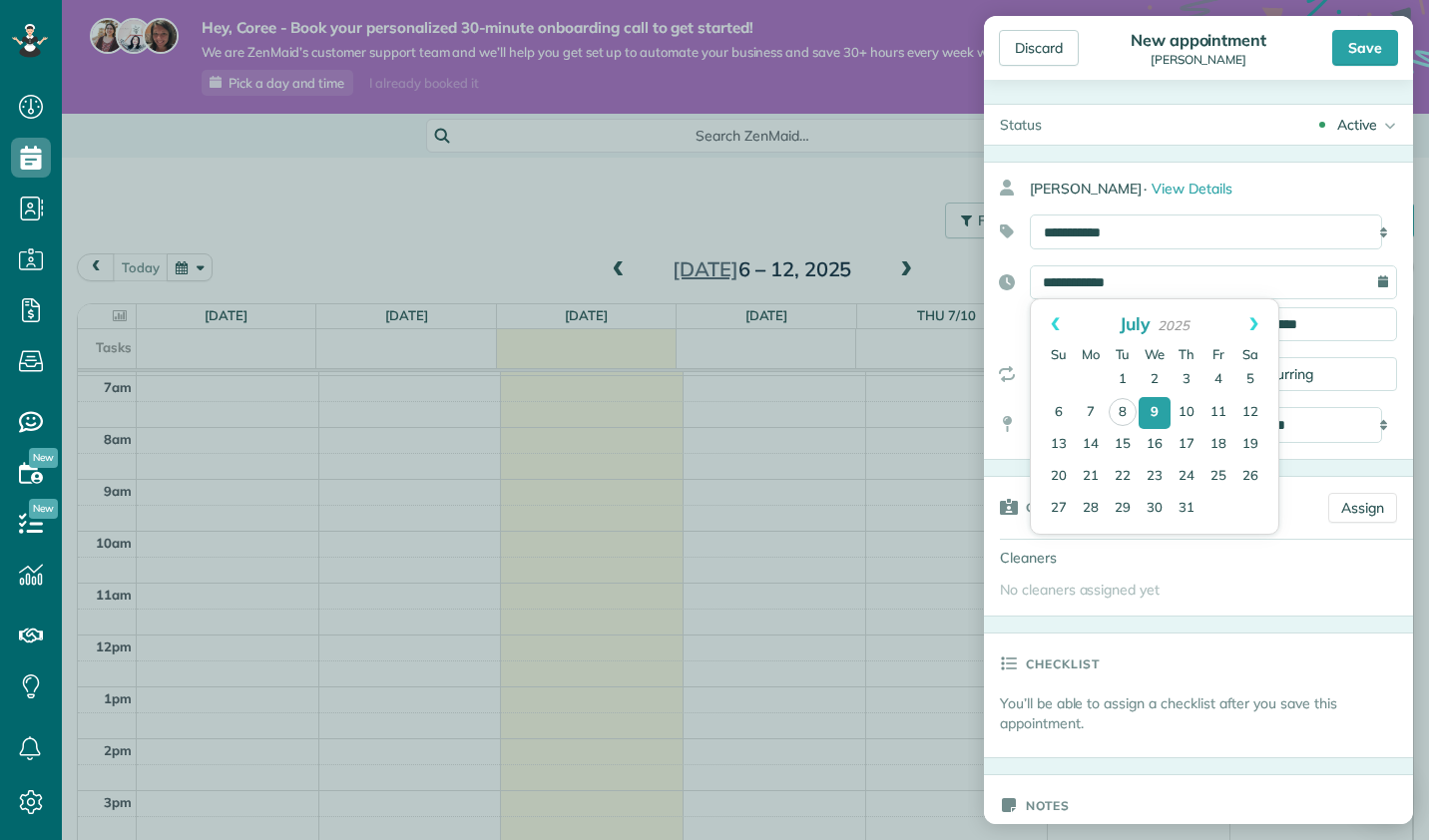click on "Next" at bounding box center [1253, 324] 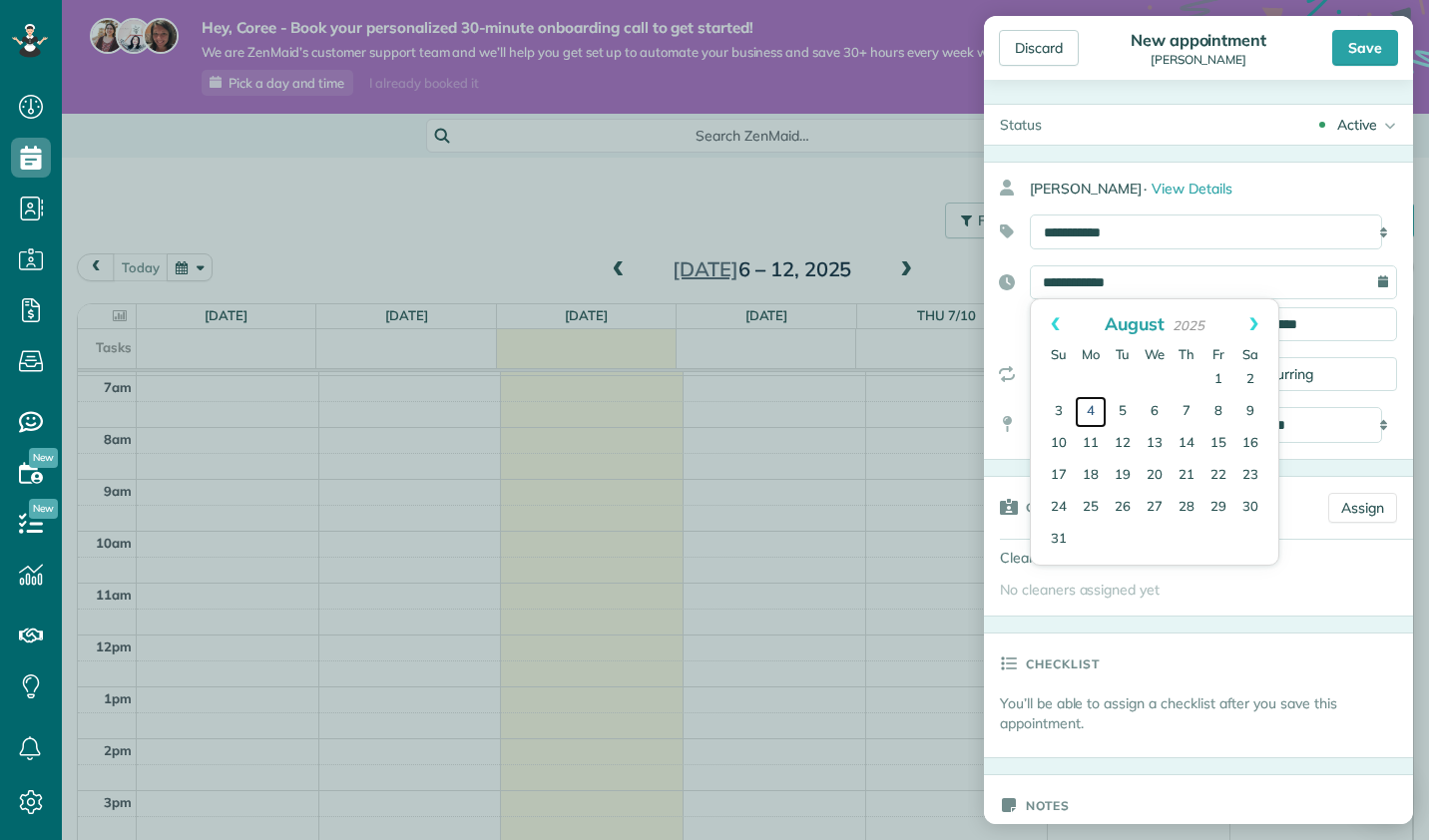click on "4" at bounding box center [1091, 412] 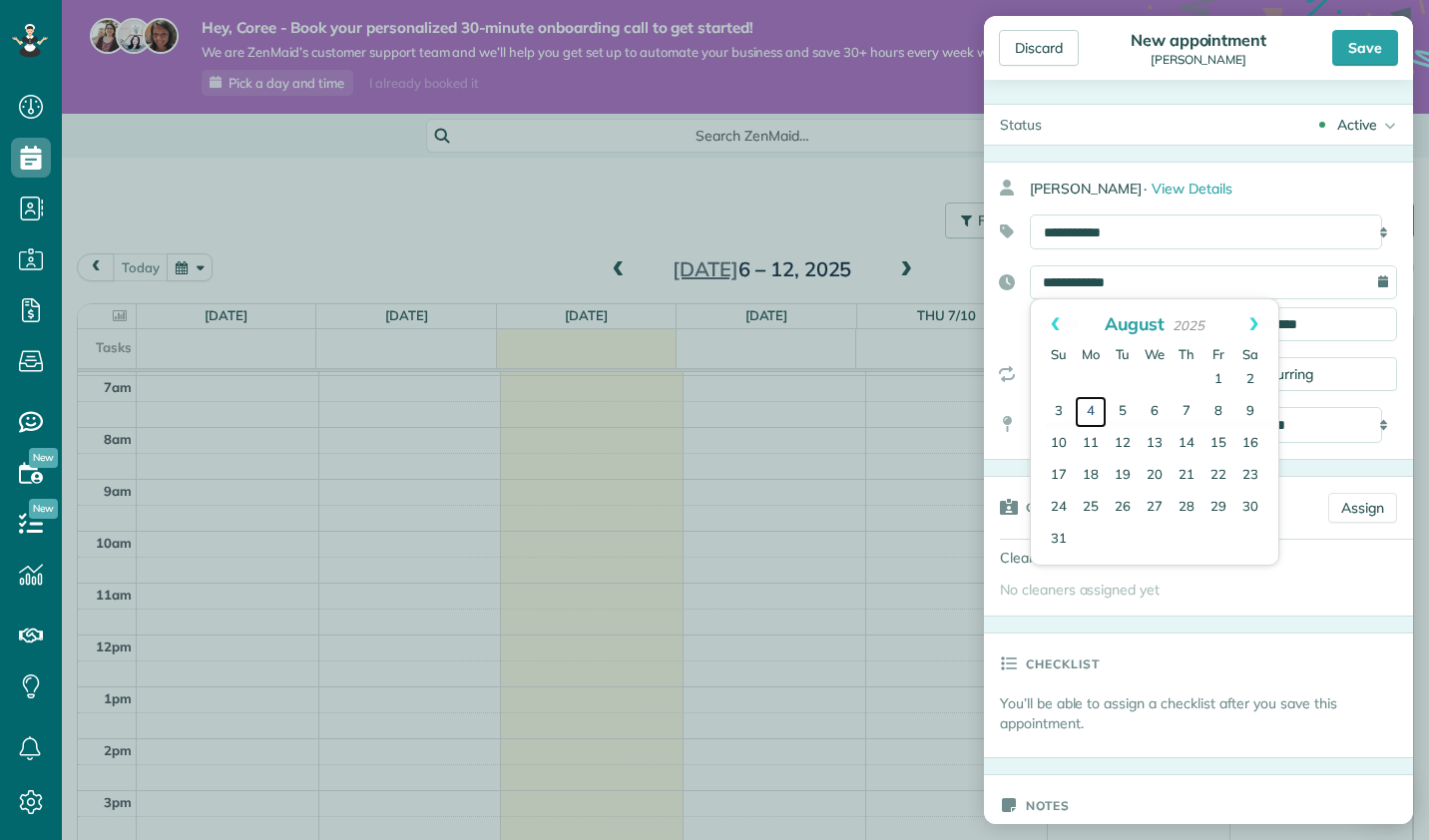 type on "**********" 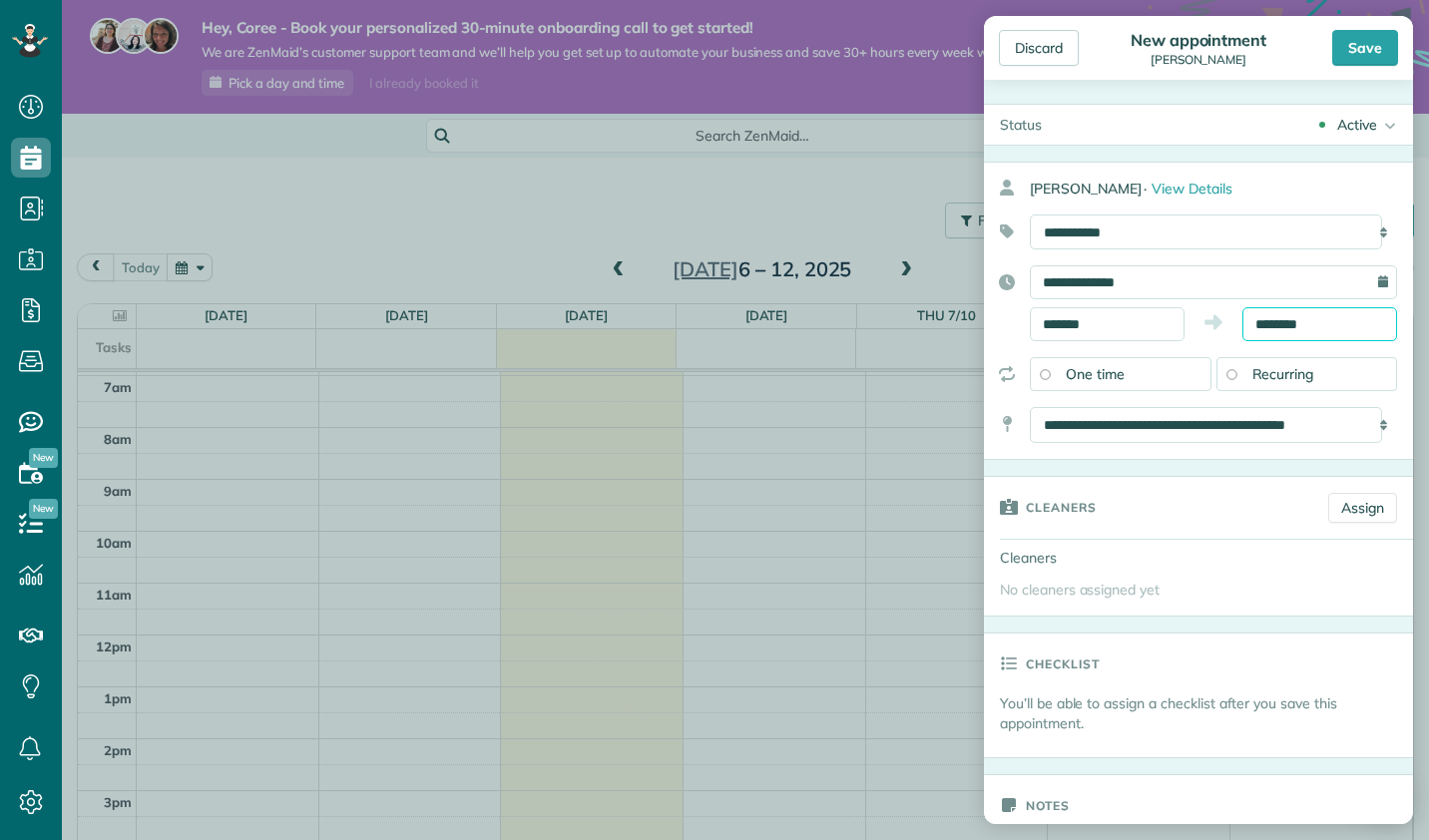 click on "********" at bounding box center (1319, 324) 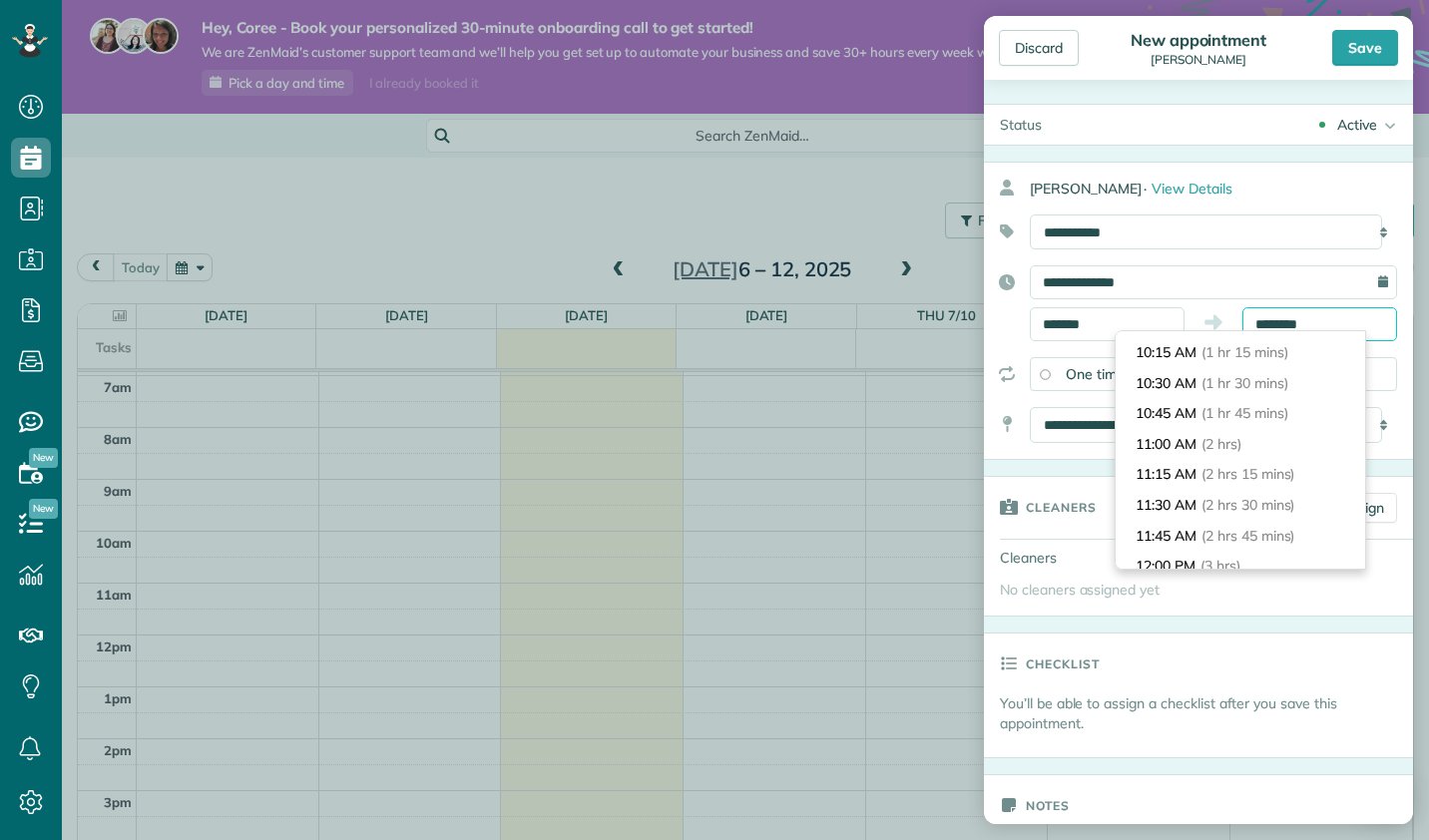 scroll, scrollTop: 145, scrollLeft: 0, axis: vertical 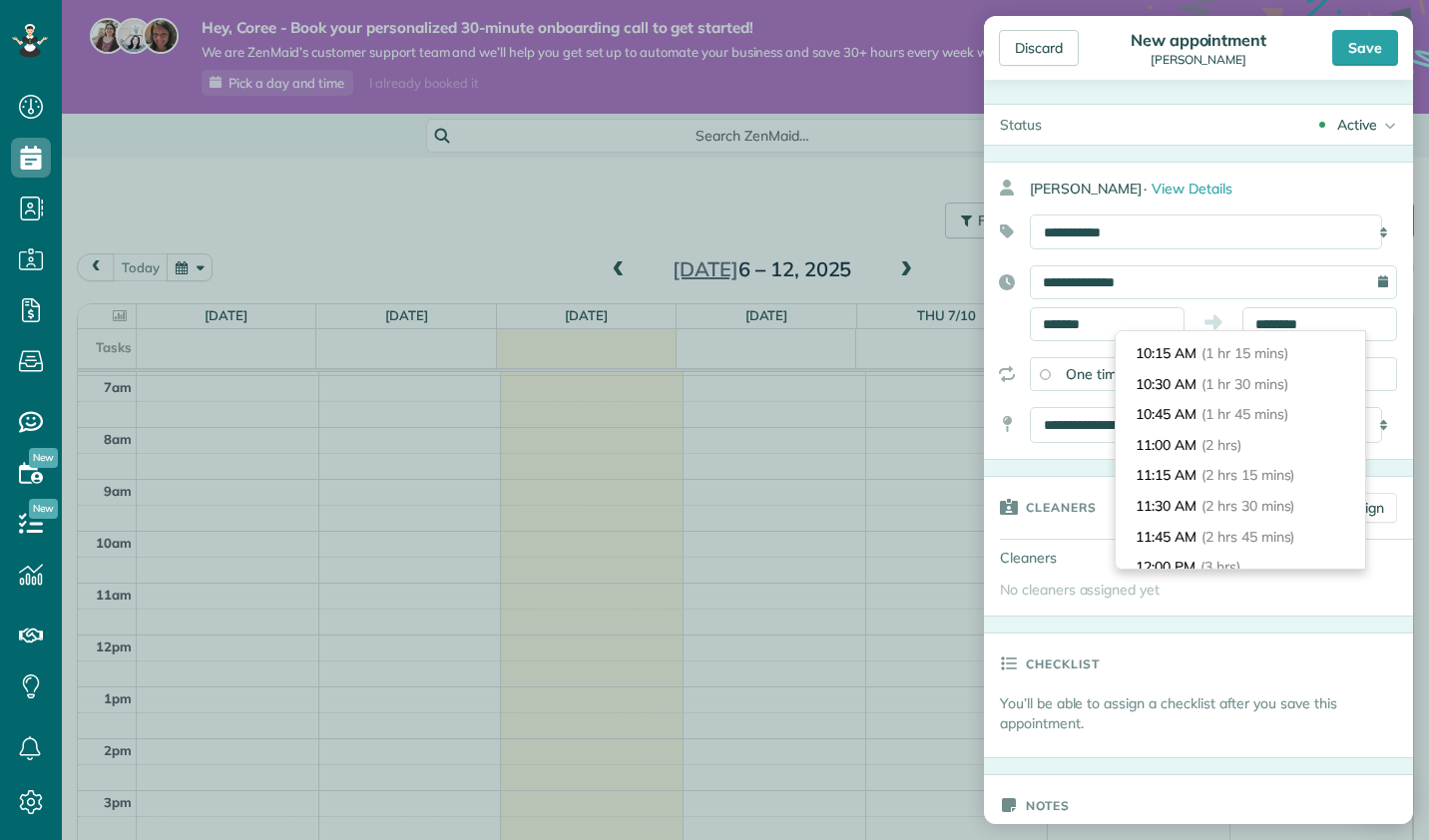 click on "(2 hrs 30 mins)" at bounding box center (1247, 506) 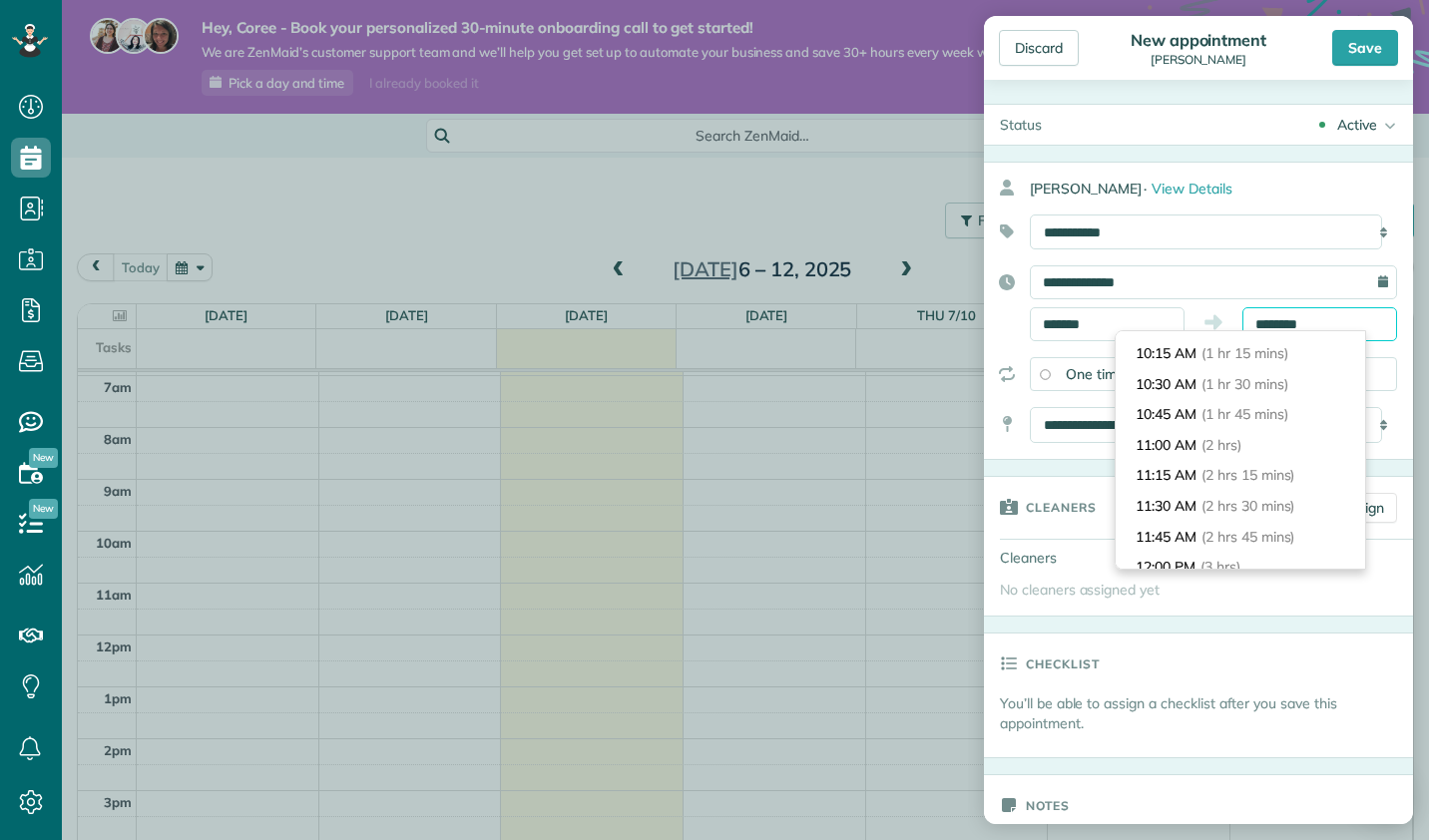 type on "********" 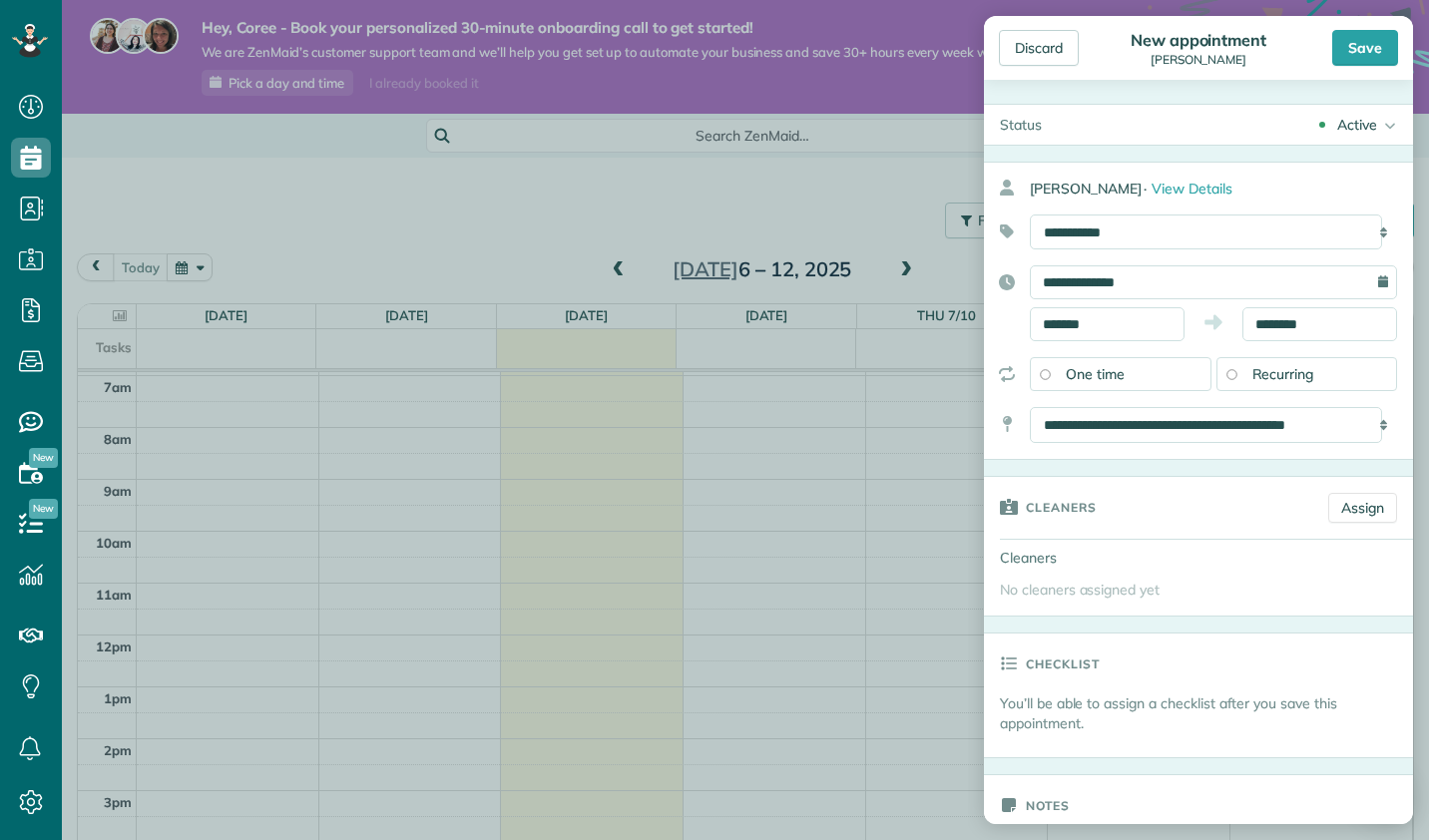 click on "One time" at bounding box center (1121, 374) 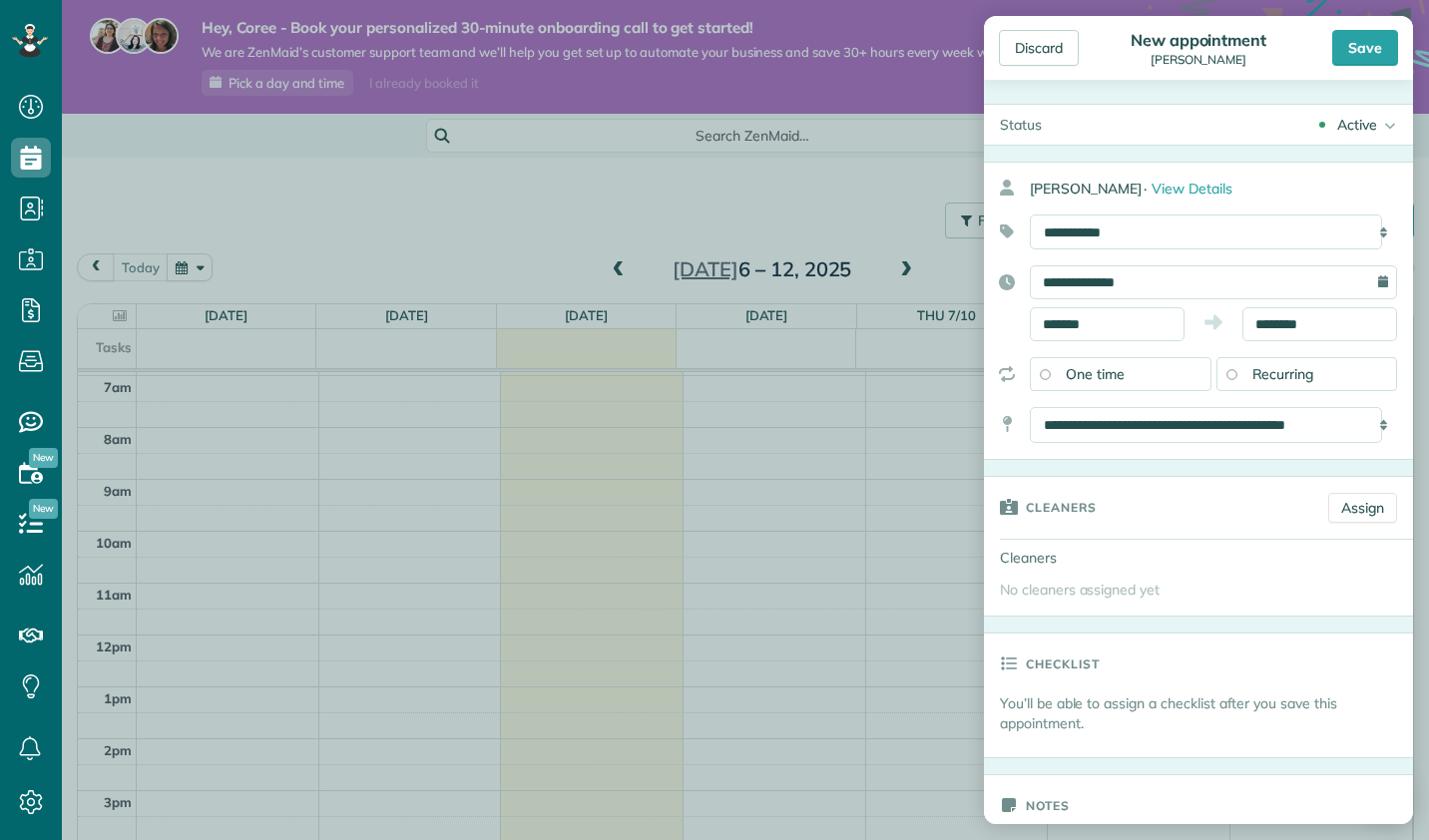 click on "Recurring" at bounding box center [1307, 374] 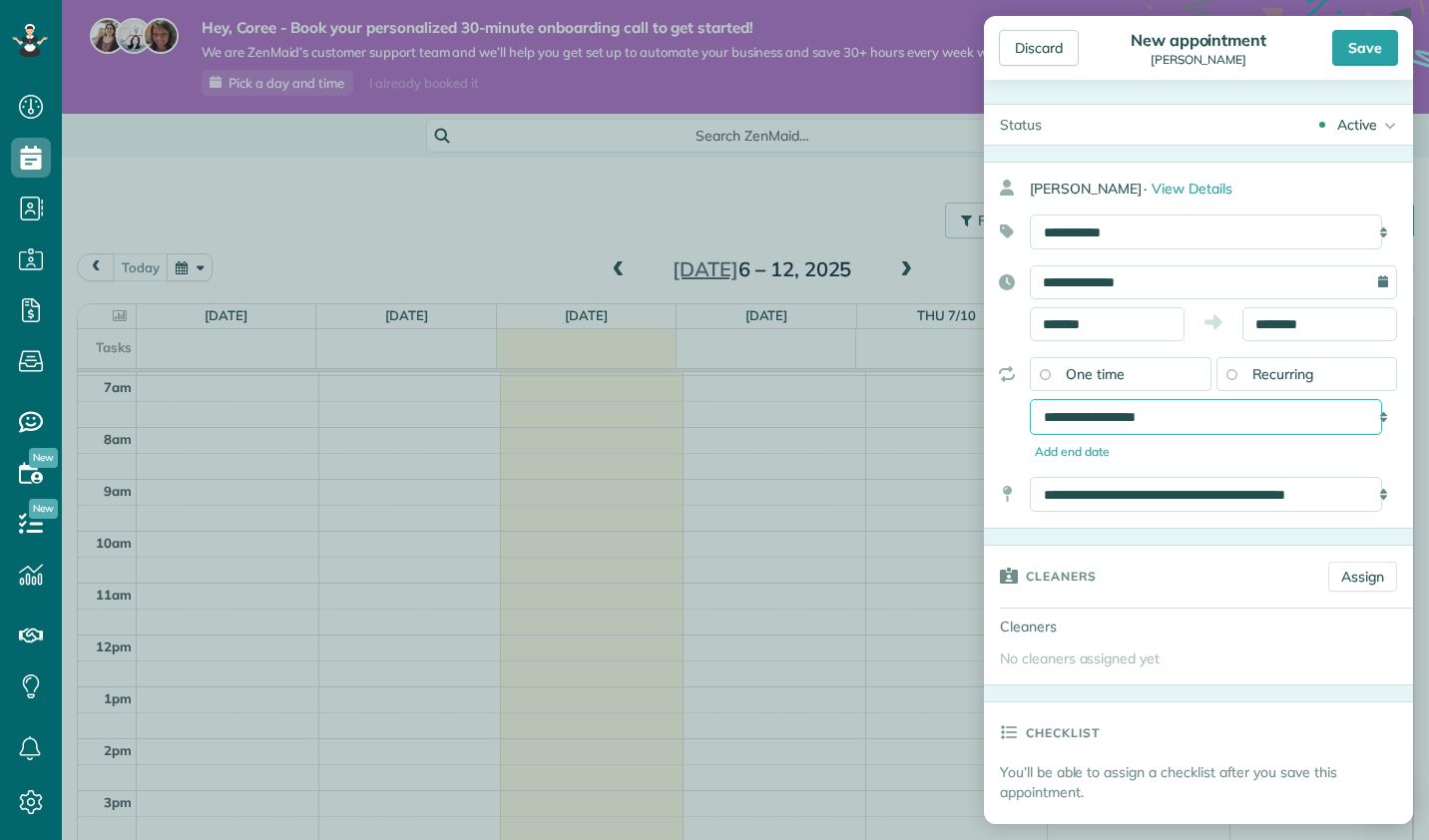 click on "**********" at bounding box center (1205, 416) 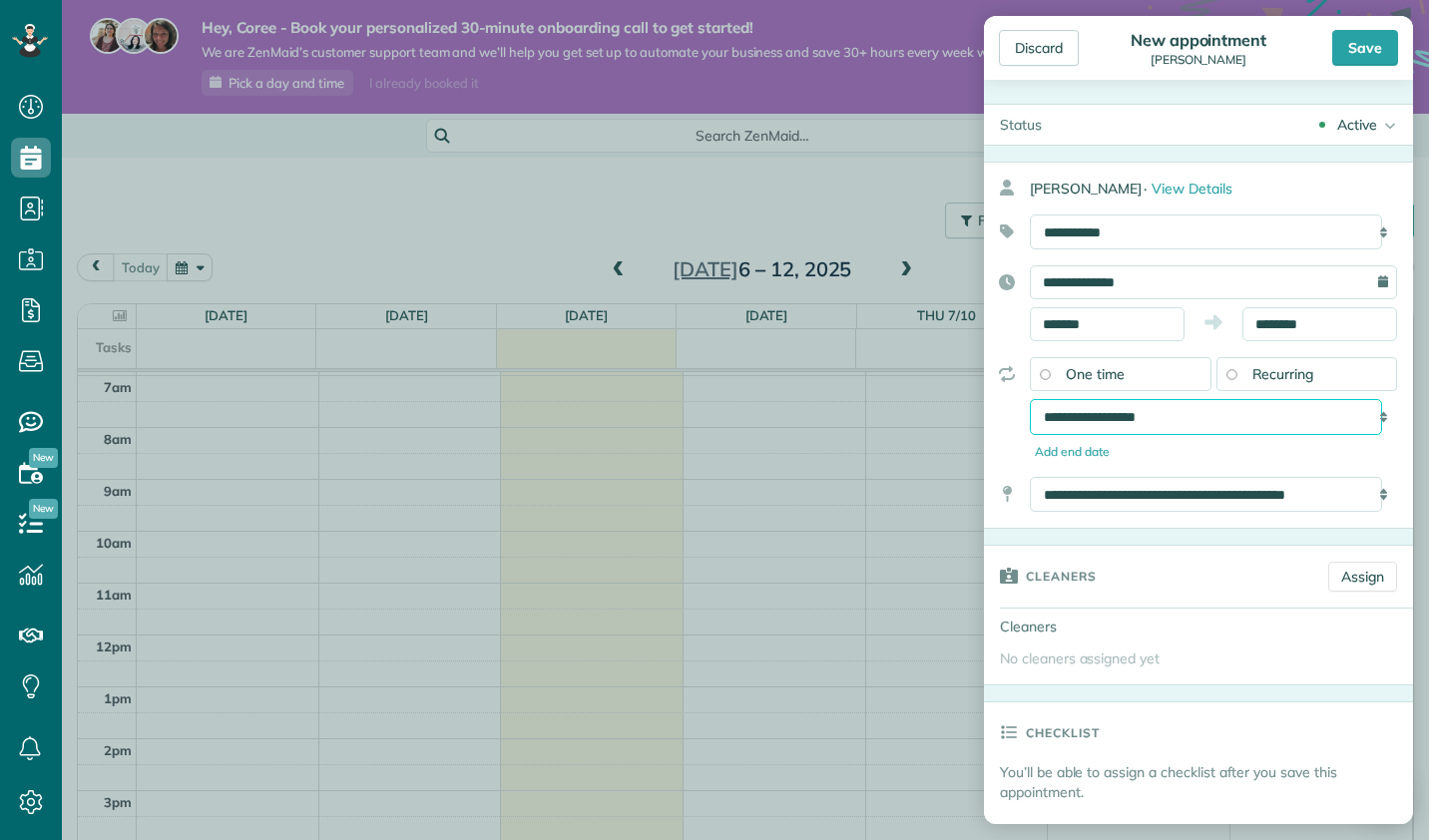 select on "**********" 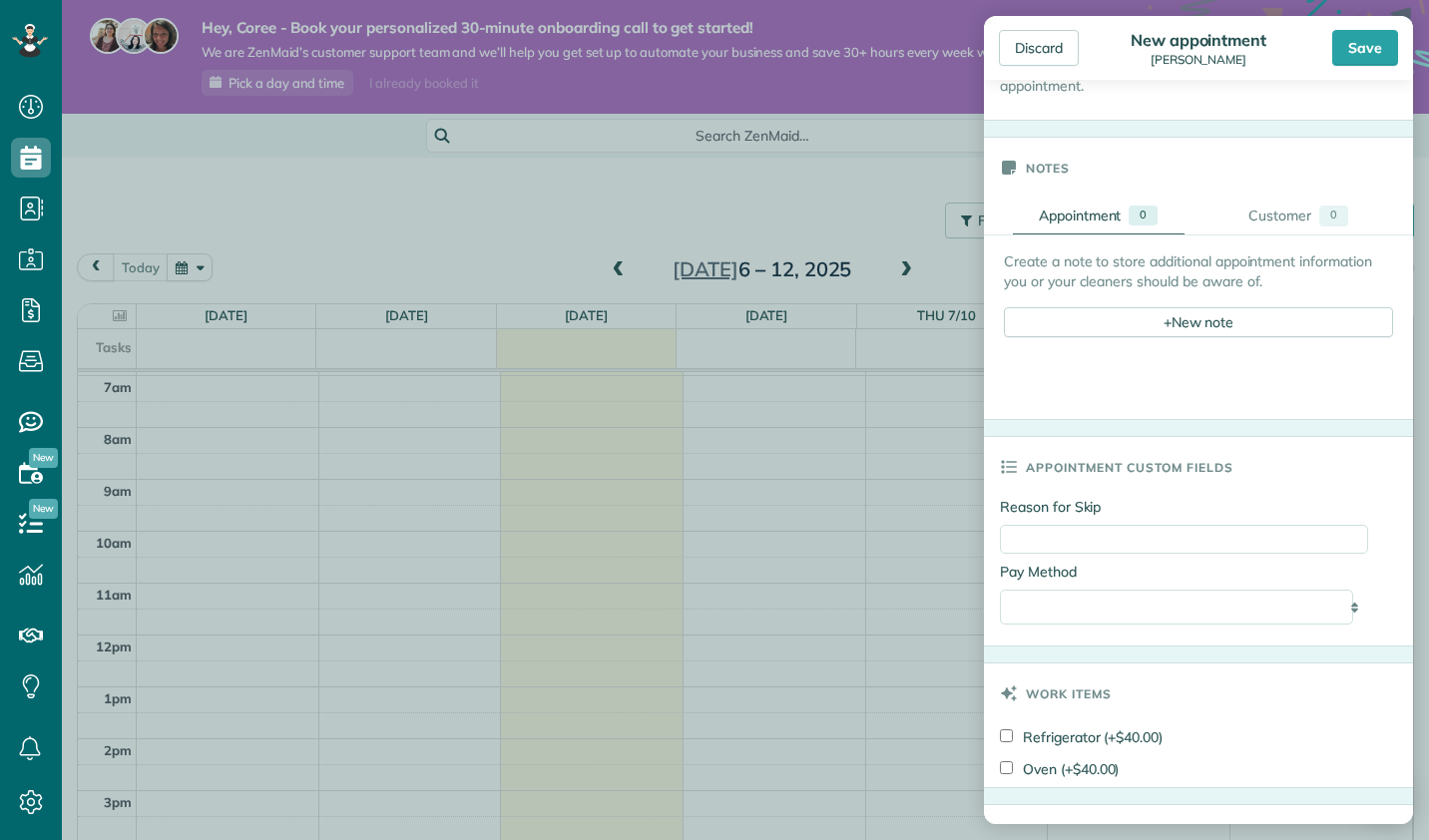 scroll, scrollTop: 714, scrollLeft: 0, axis: vertical 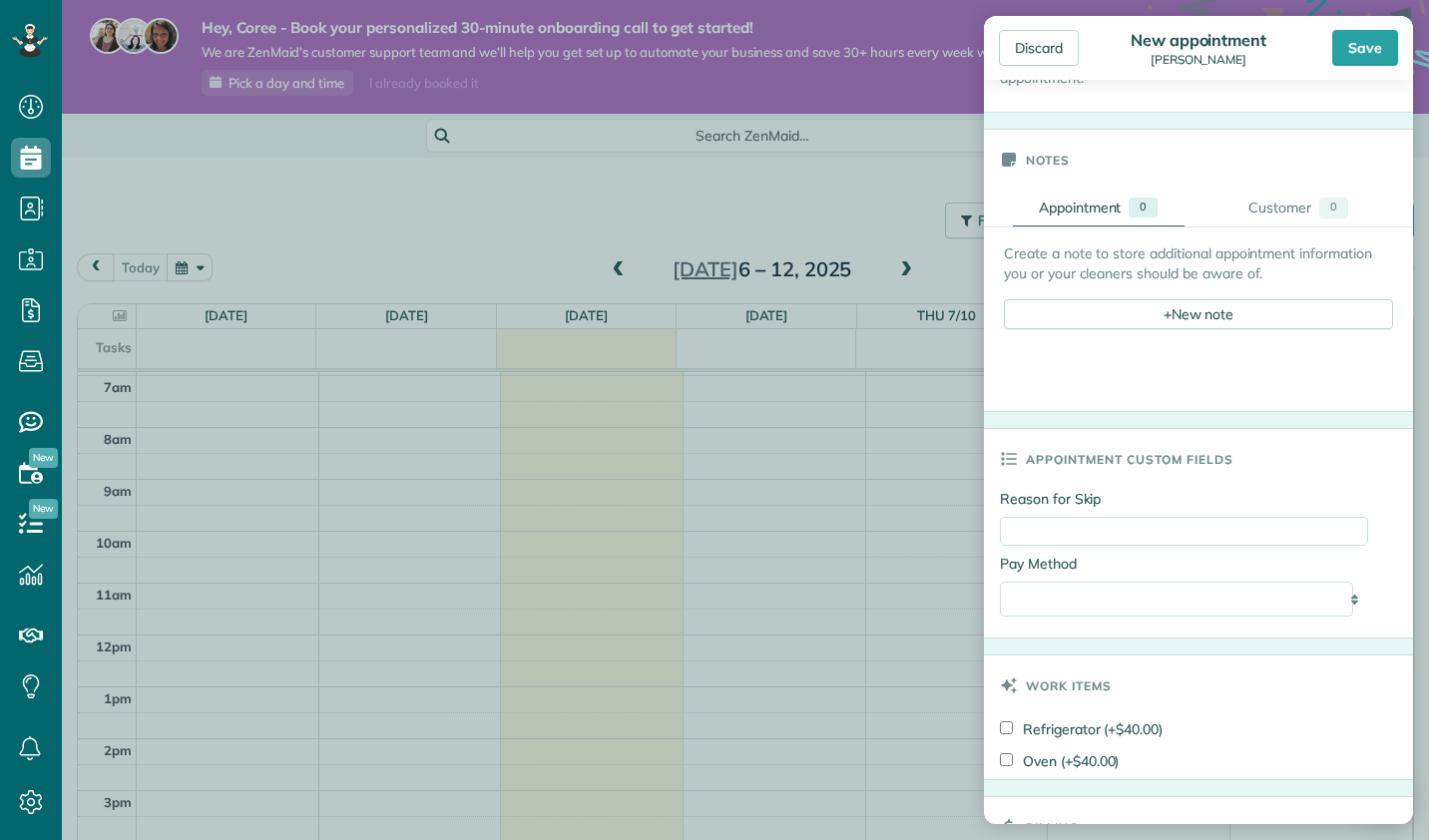 click on "**********" at bounding box center (1184, 599) 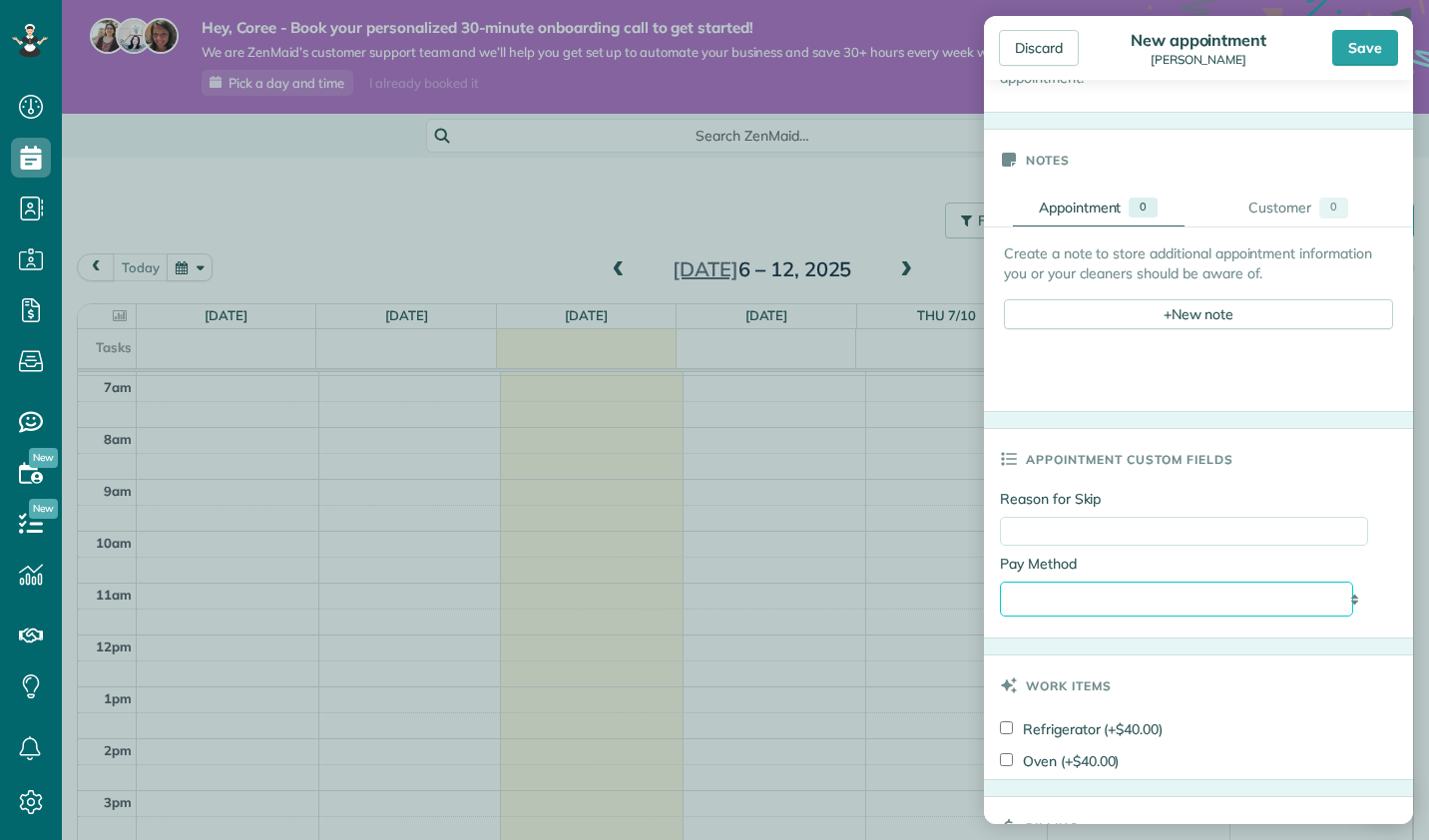 click on "**********" at bounding box center [1177, 599] 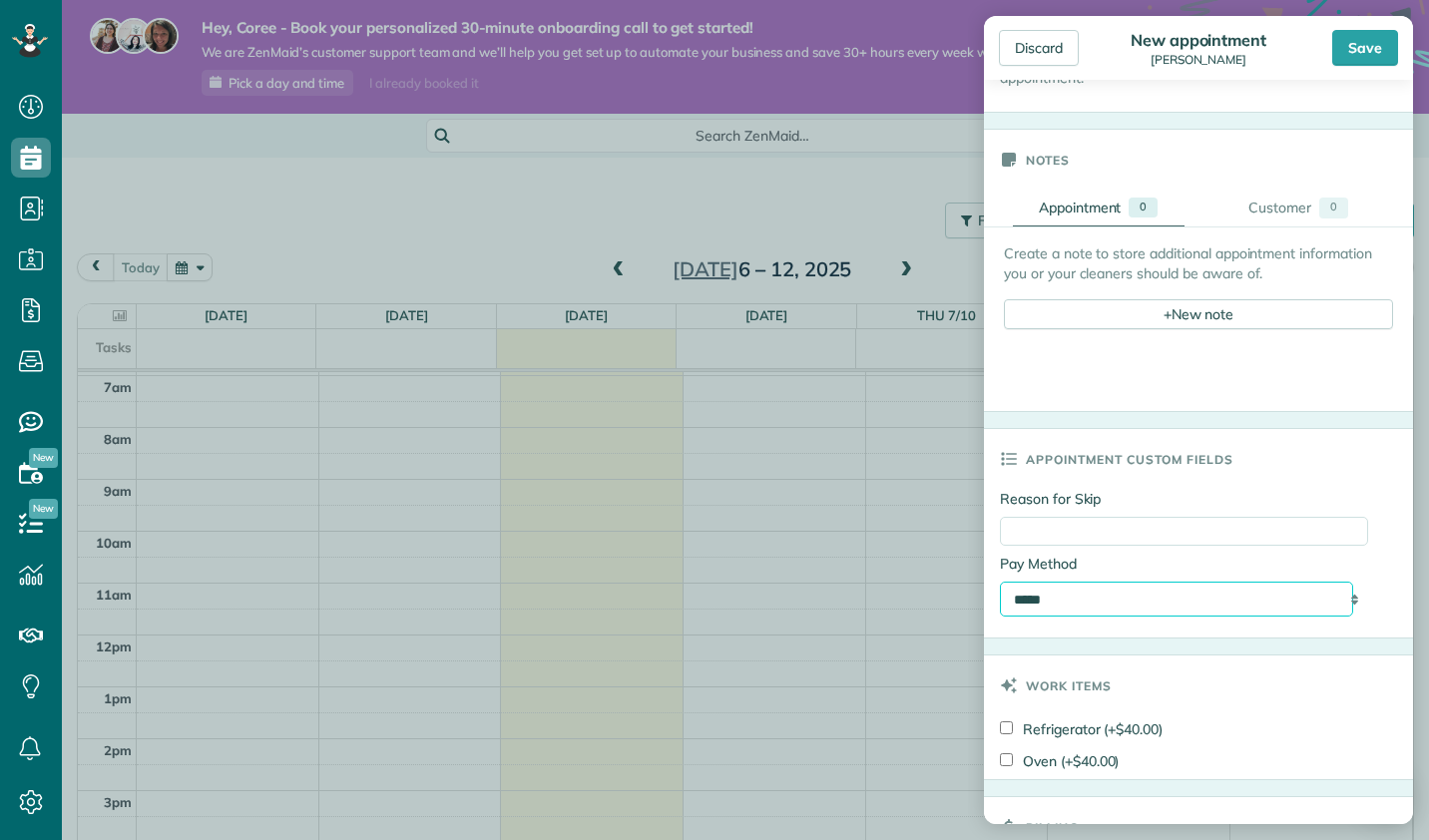 click on "**********" at bounding box center (1177, 599) 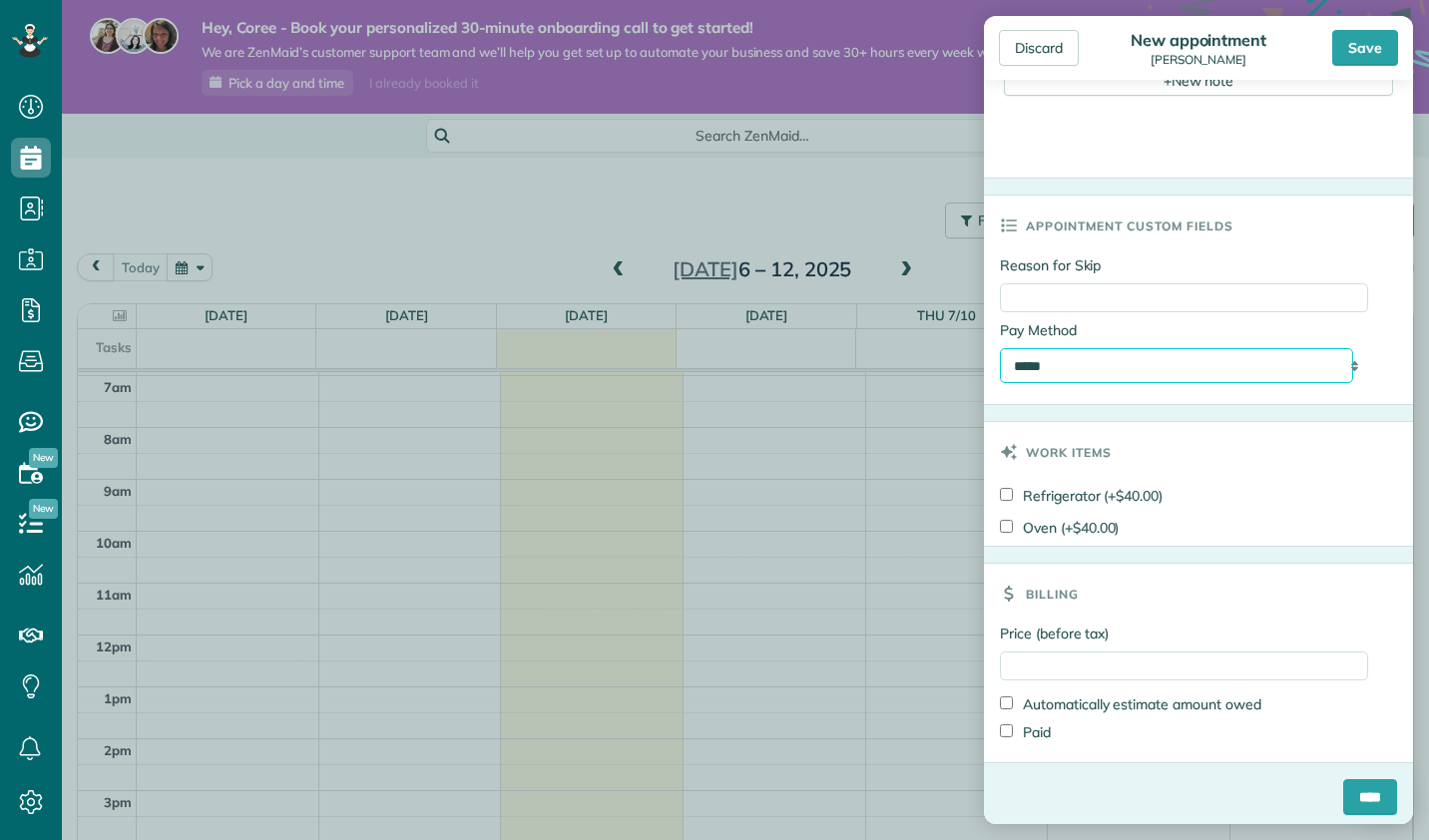 scroll, scrollTop: 952, scrollLeft: 0, axis: vertical 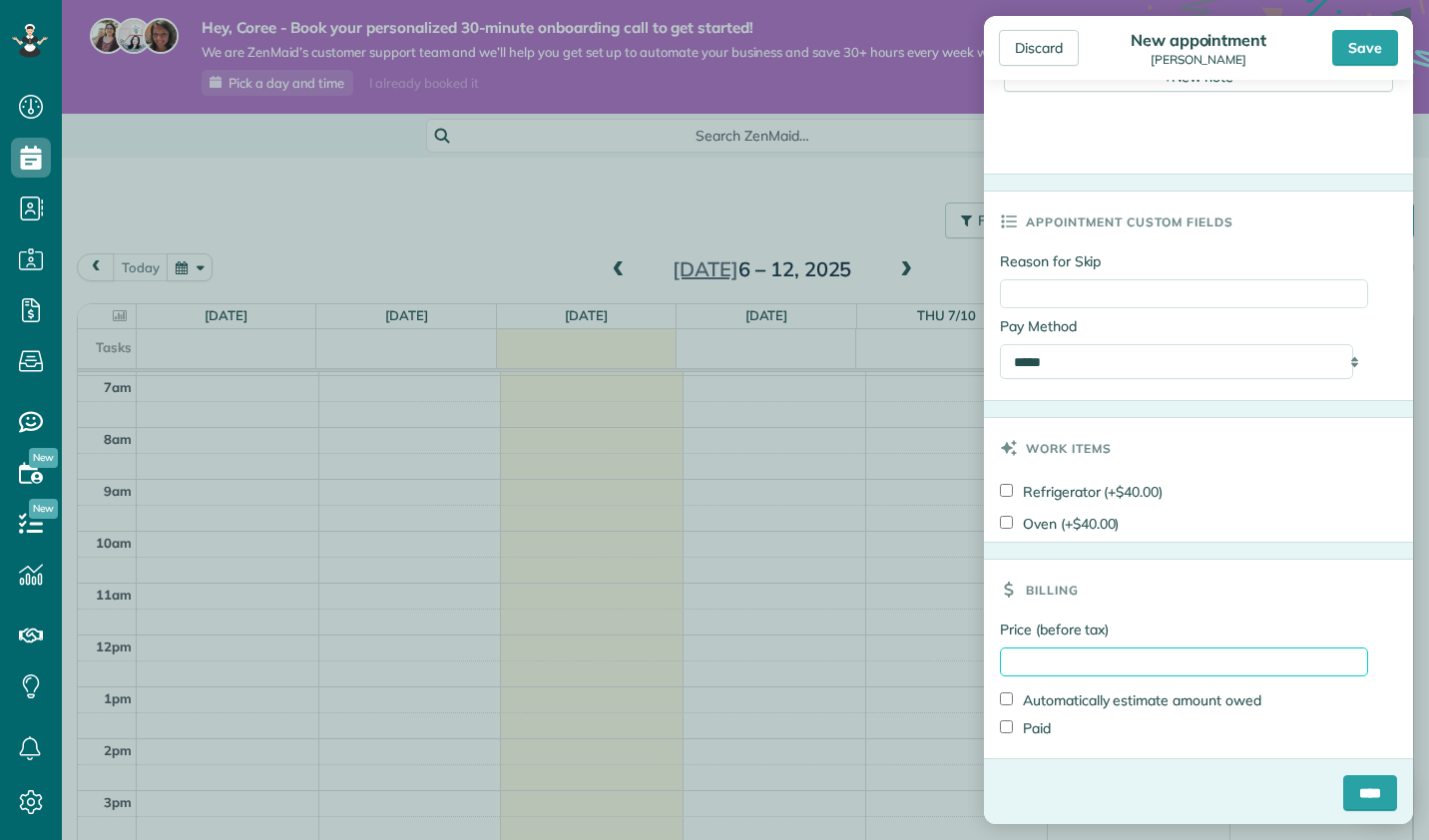 click on "Price (before tax)" at bounding box center [1184, 661] 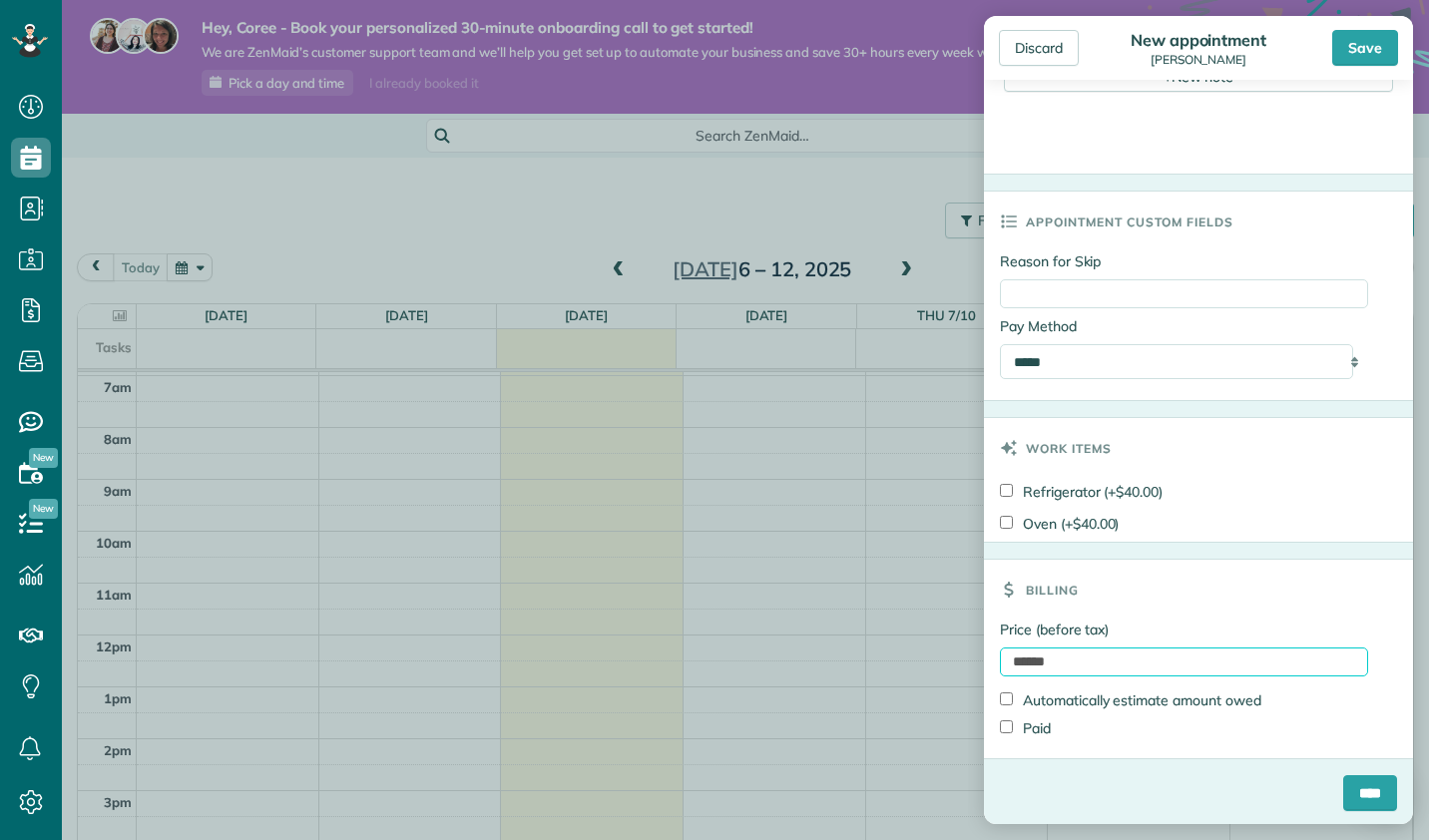type on "******" 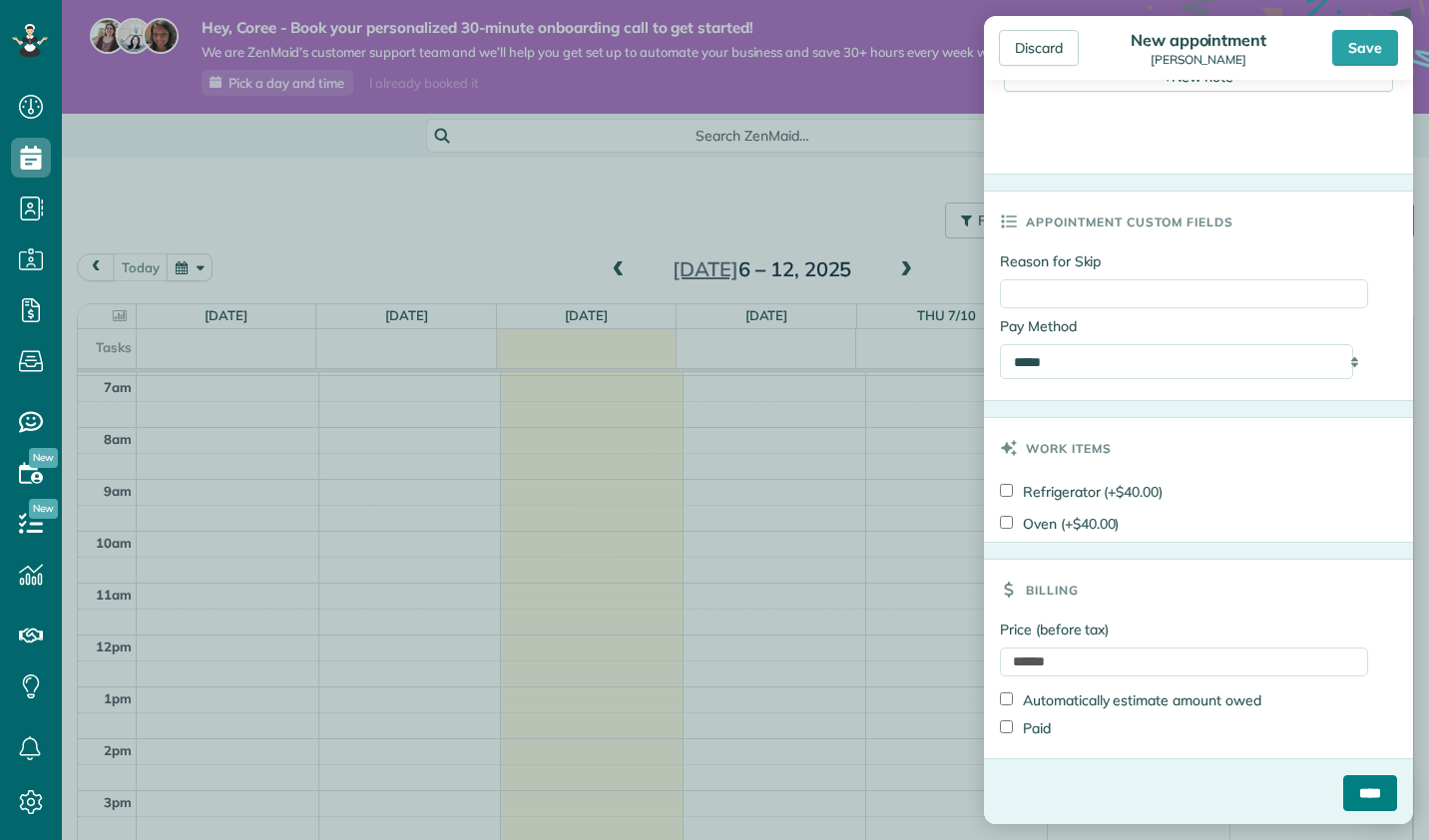click on "****" at bounding box center (1370, 793) 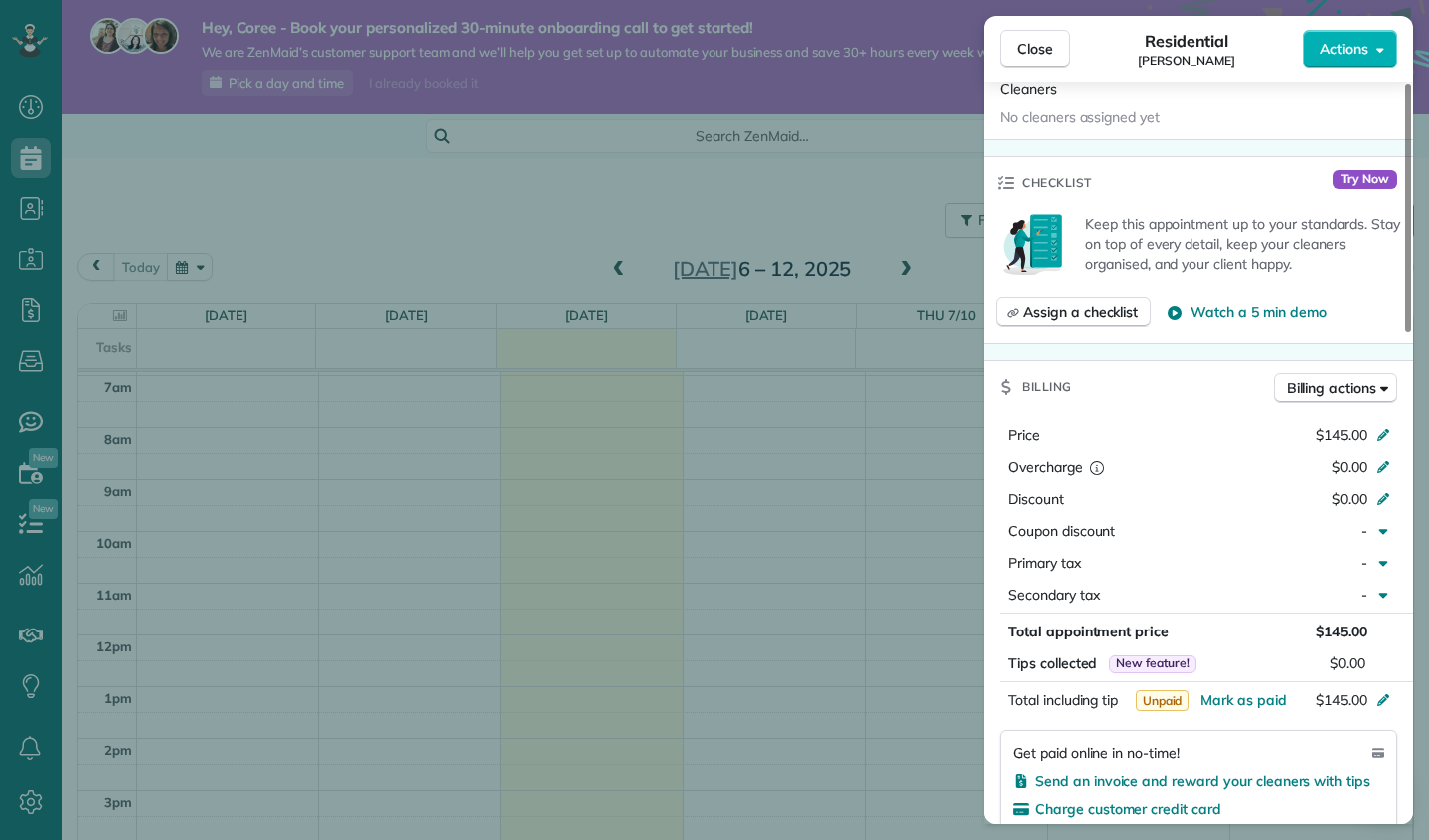 scroll, scrollTop: 594, scrollLeft: 0, axis: vertical 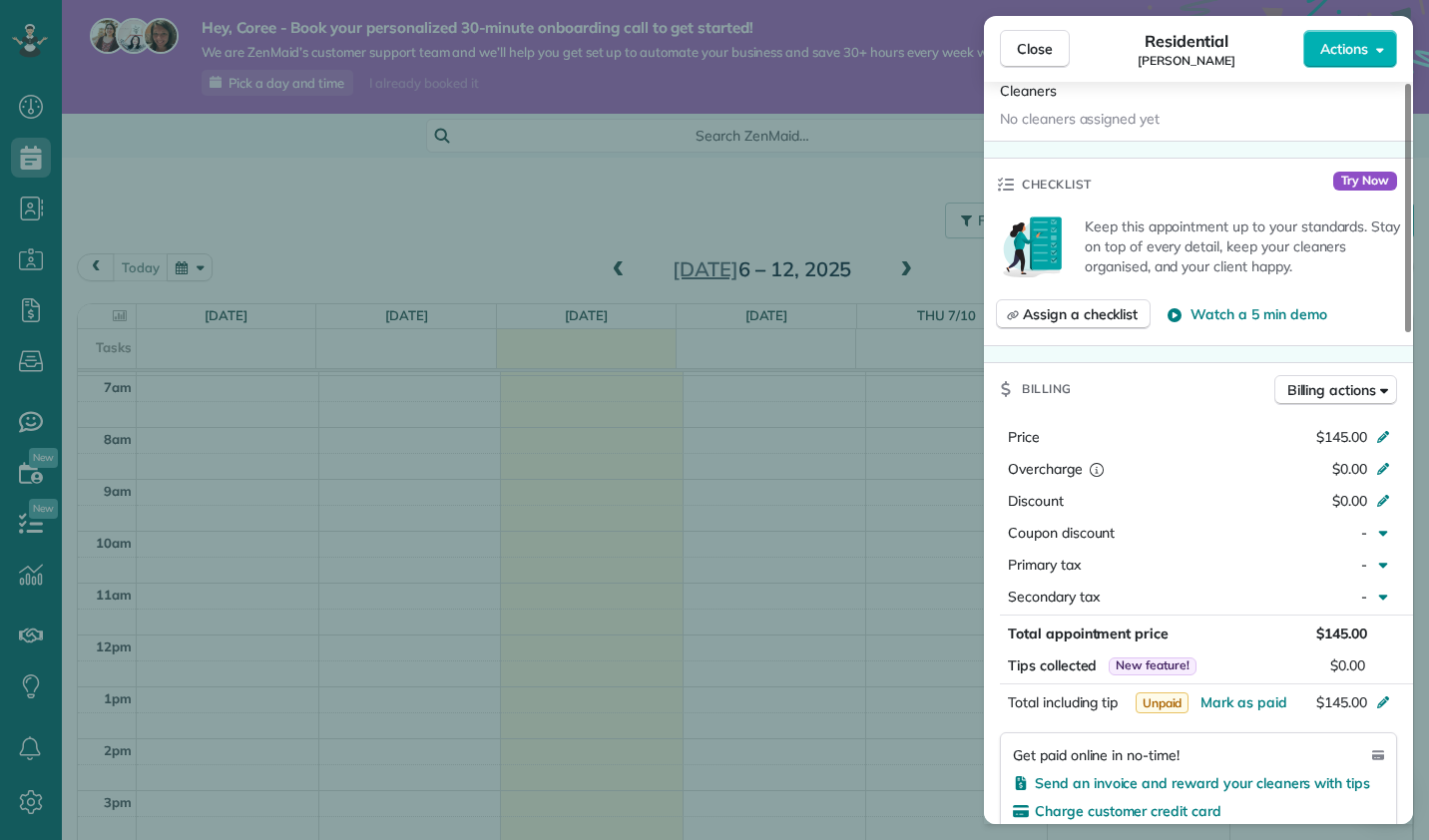 click 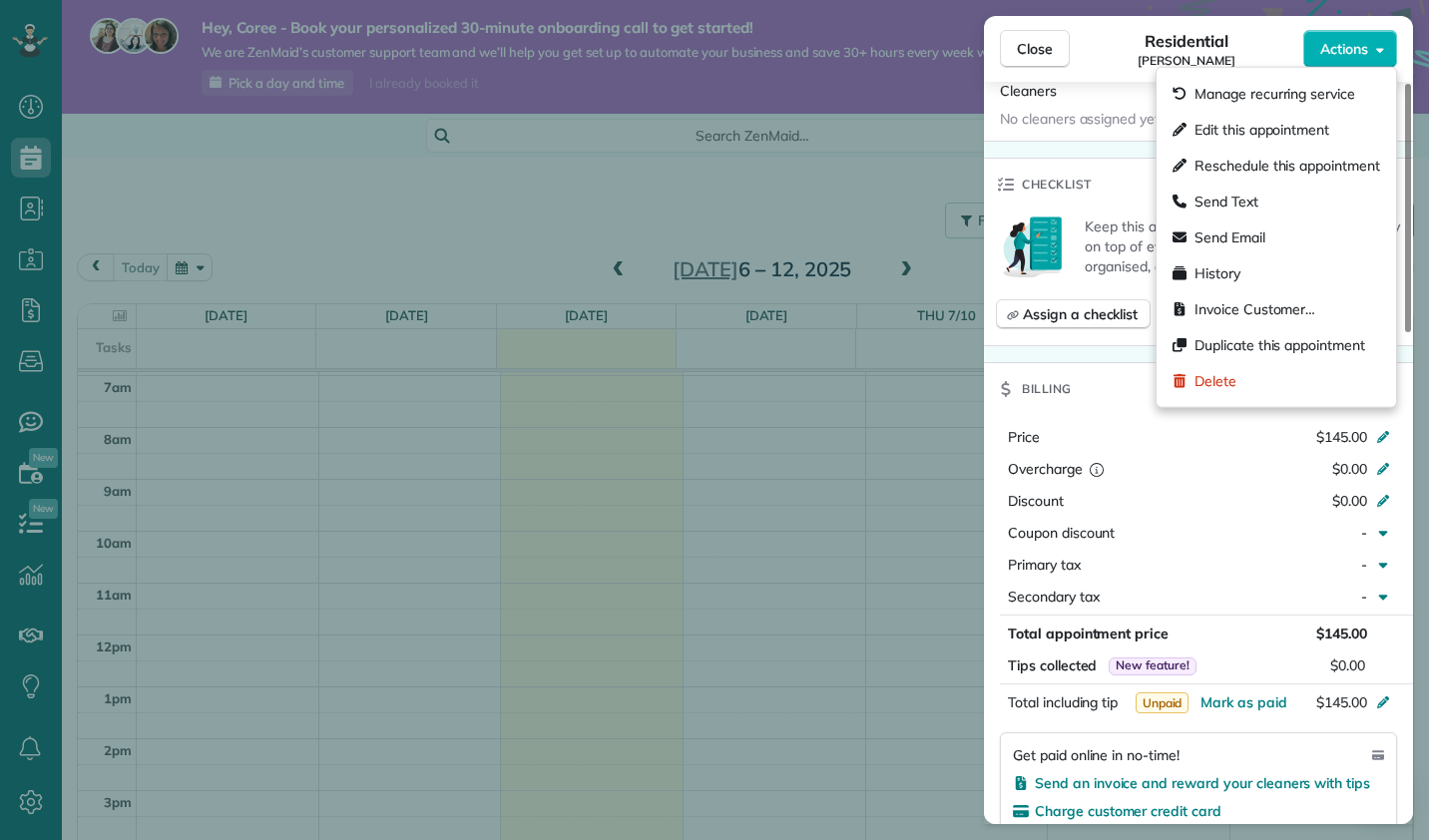 click on "Close Residential Judy Buffington Actions Status Active Judy Buffington · Open profile Mobile (352) 232-6908 Copy No email on record Add email View Details Residential Monday, August 04, 2025 9:00 AM 11:30 AM 2 hours and 30 minutes Repeats every 4 weeks Edit recurring service Next (Sep 01) 2112 Waterview terrace Spring Hill Florida 34606 Open access information Service was not rated yet Setup ratings Cleaners Time in and out Assign Invite Cleaners No cleaners assigned yet Checklist Try Now Keep this appointment up to your standards. Stay on top of every detail, keep your cleaners organised, and your client happy. Assign a checklist Watch a 5 min demo Billing Billing actions Price $145.00 Overcharge $0.00 Discount $0.00 Coupon discount - Primary tax - Secondary tax - Total appointment price $145.00 Tips collected New feature! $0.00 Unpaid Mark as paid Total including tip $145.00 Get paid online in no-time! Send an invoice and reward your cleaners with tips Charge customer credit card Appointment custom fields" at bounding box center [714, 420] 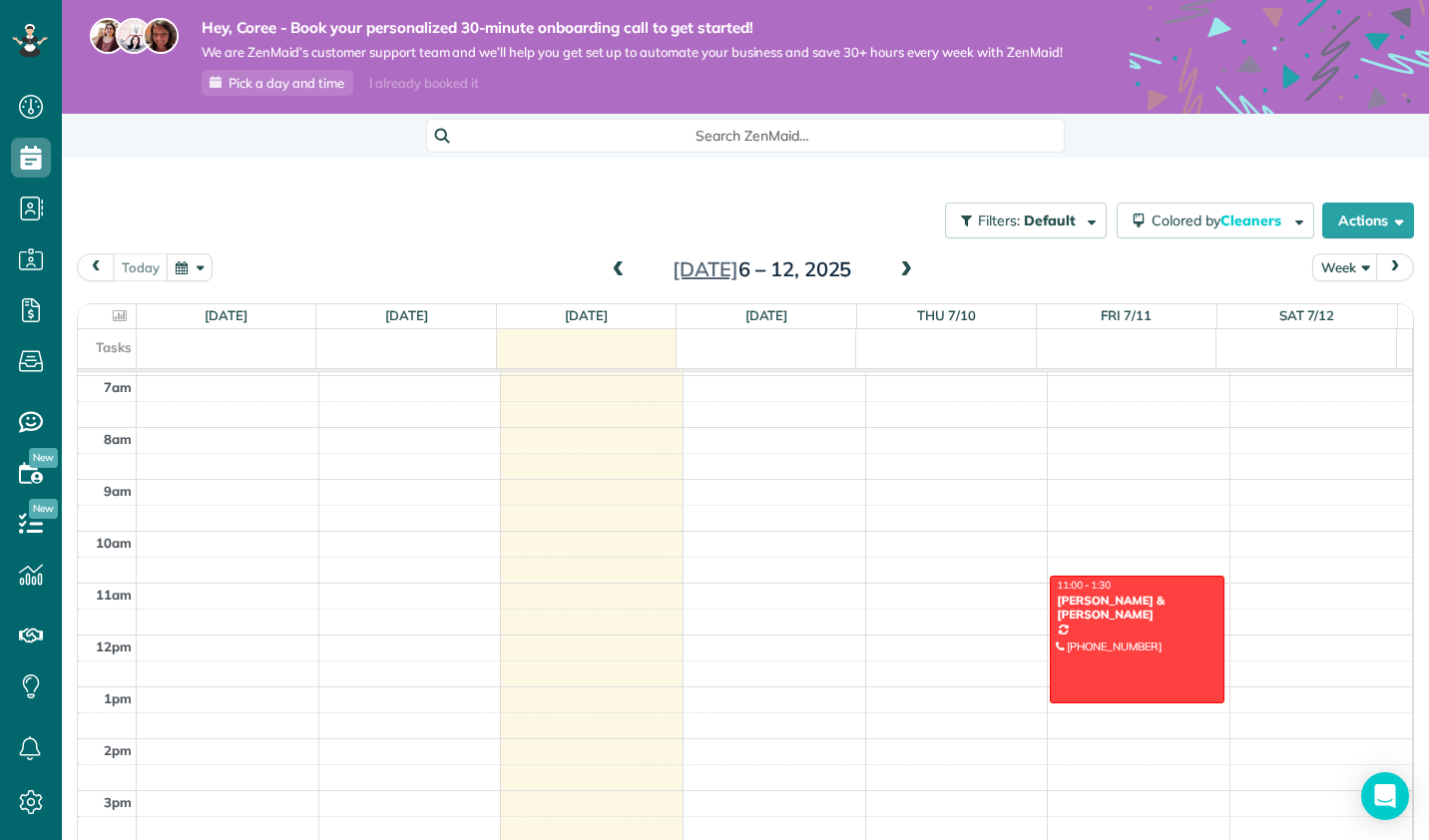 click at bounding box center (1395, 266) 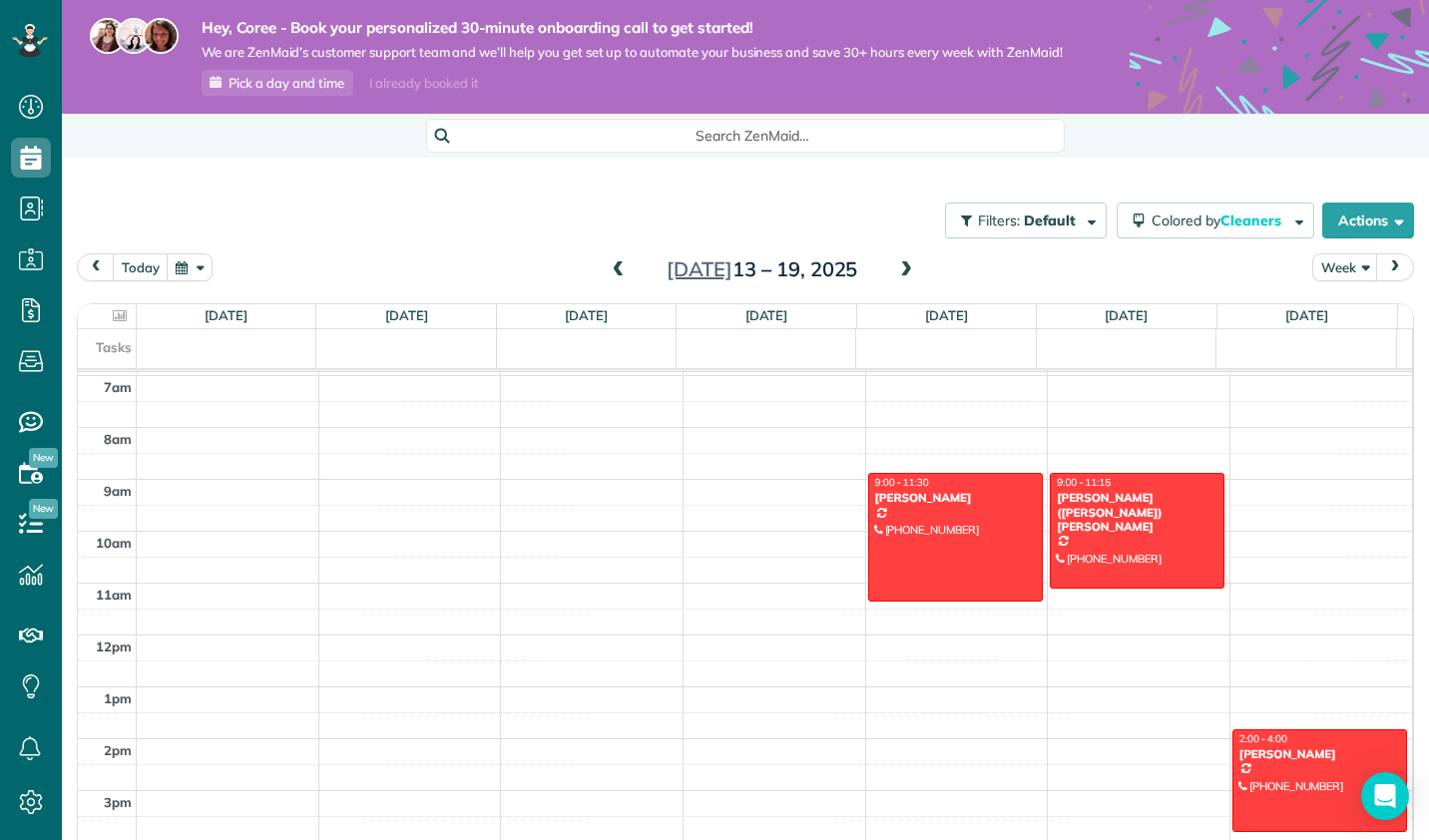 click at bounding box center [1395, 266] 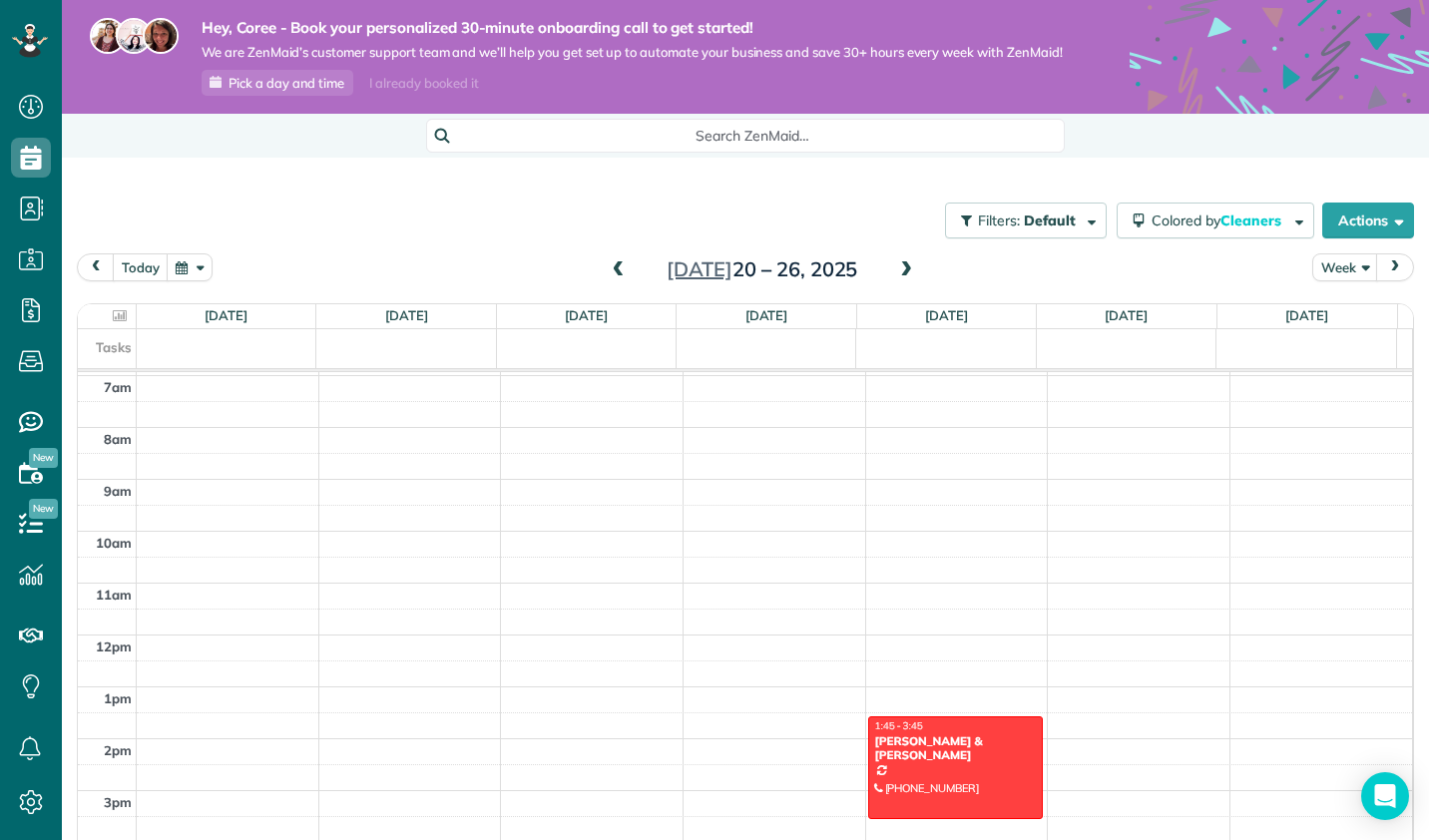 click at bounding box center (1395, 266) 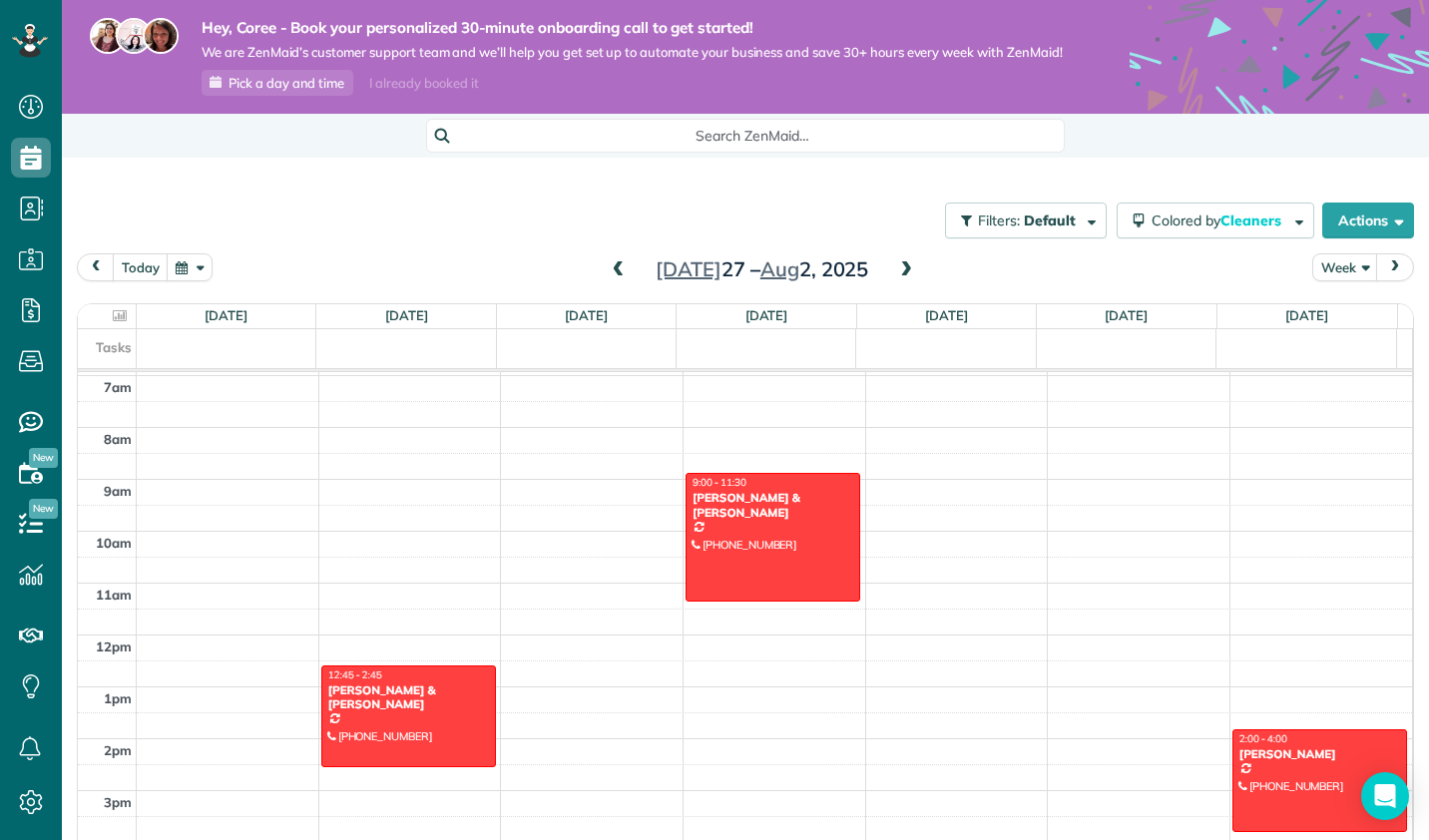 click at bounding box center [1395, 266] 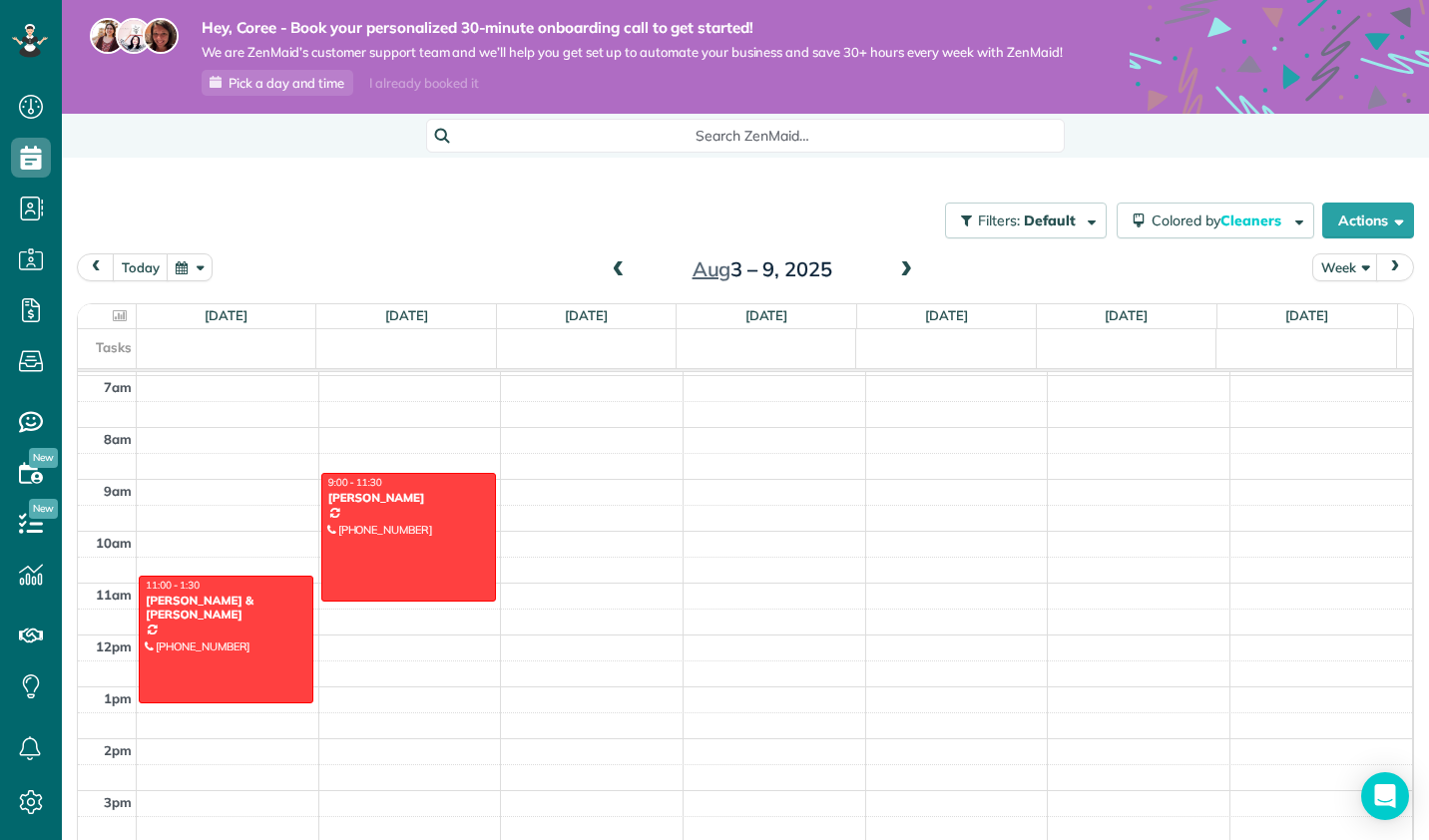 click at bounding box center (226, 639) 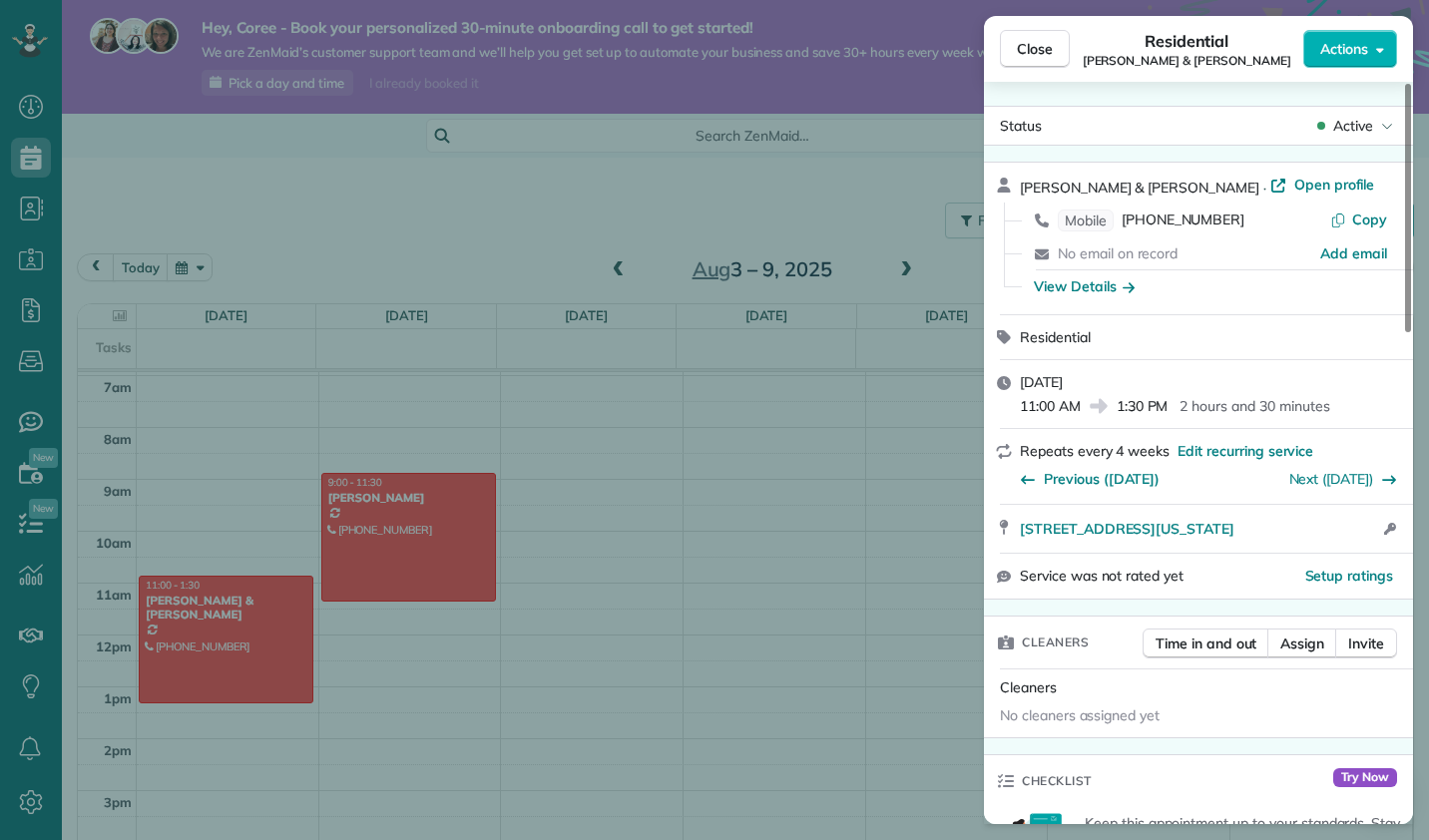 click on "Actions" at bounding box center [1350, 49] 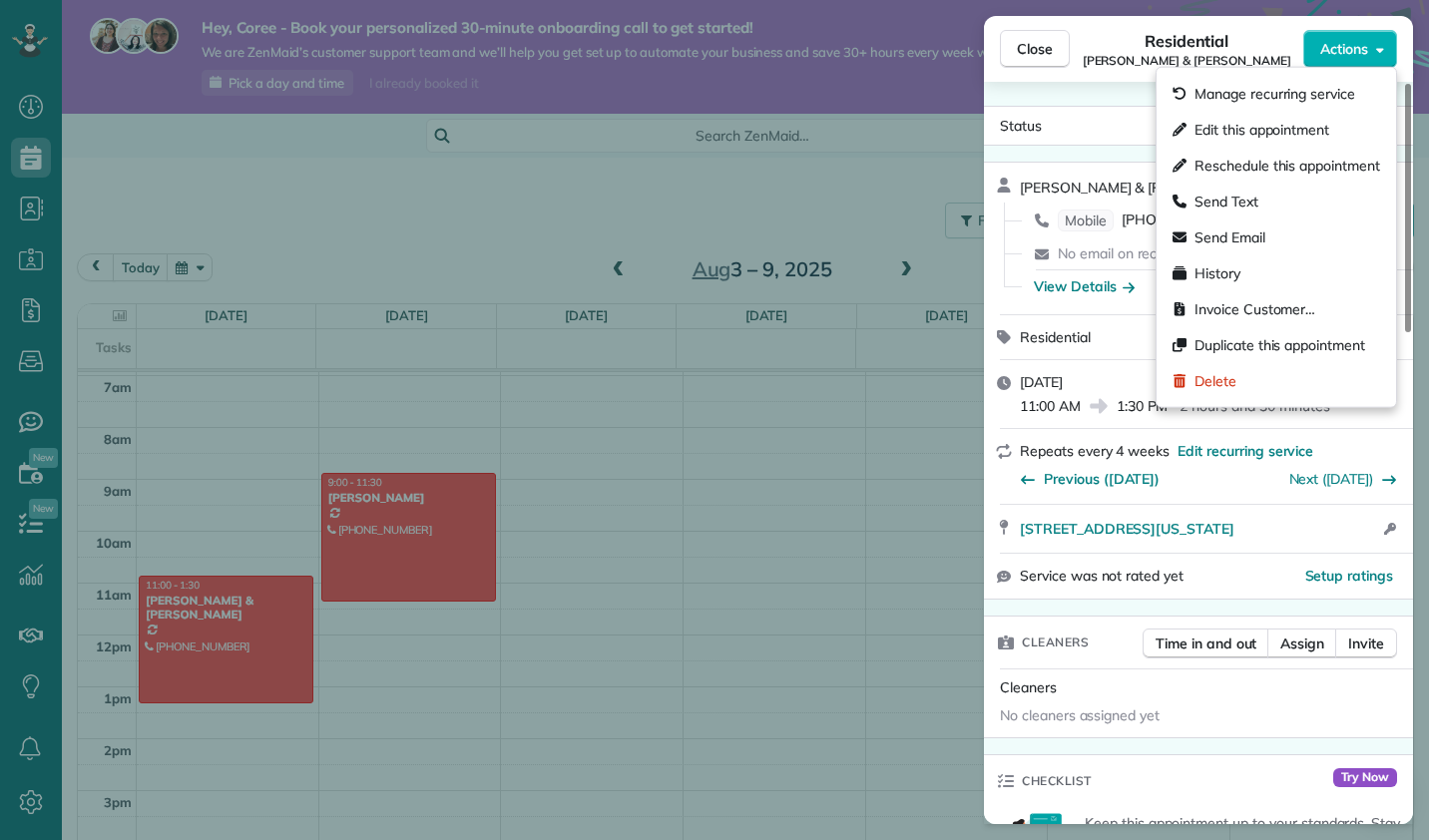 click on "Edit this appointment" at bounding box center [1261, 130] 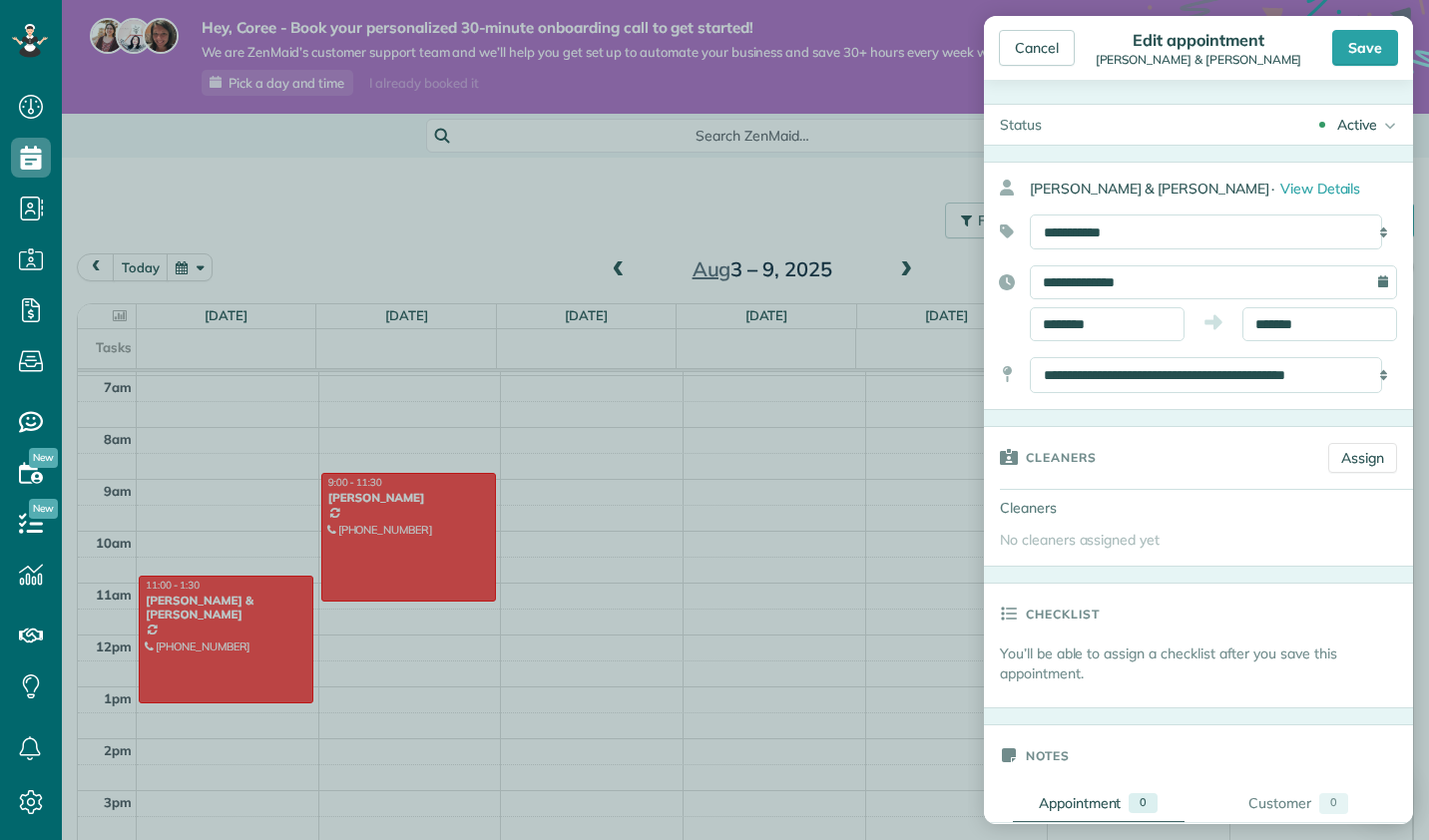 click on "**********" at bounding box center [1213, 282] 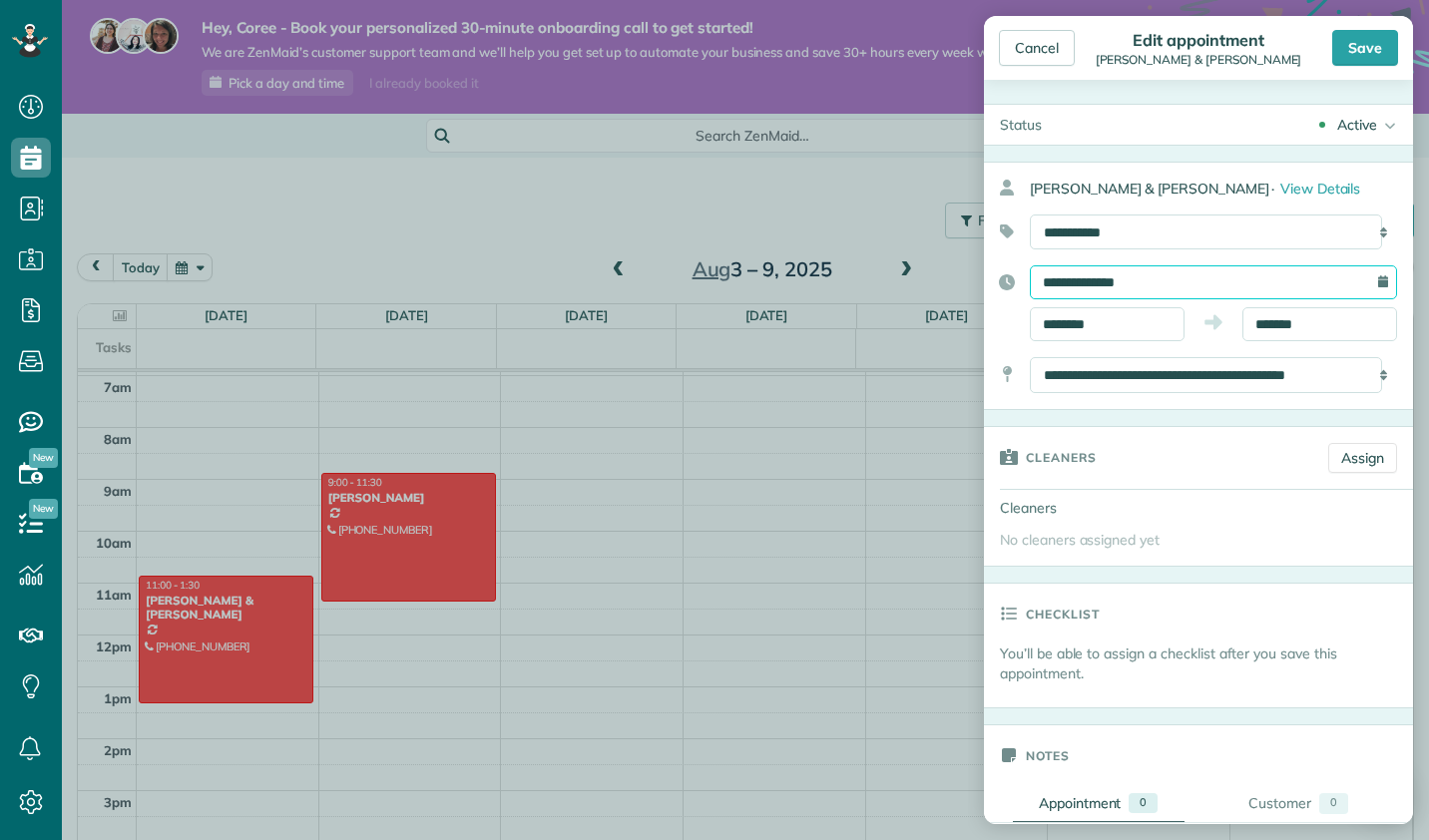 click on "**********" at bounding box center [1213, 282] 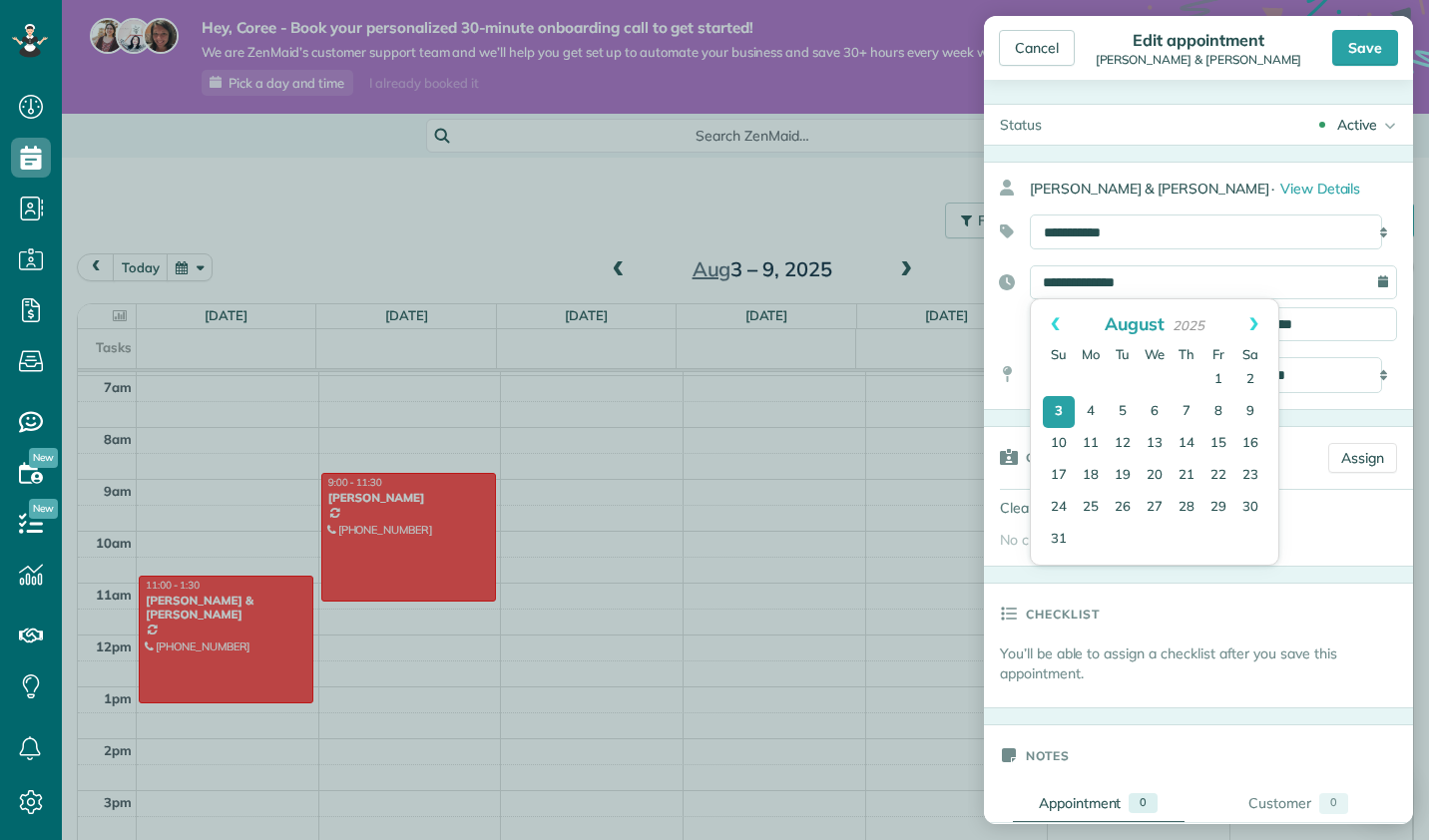 click on "Prev" at bounding box center (1055, 324) 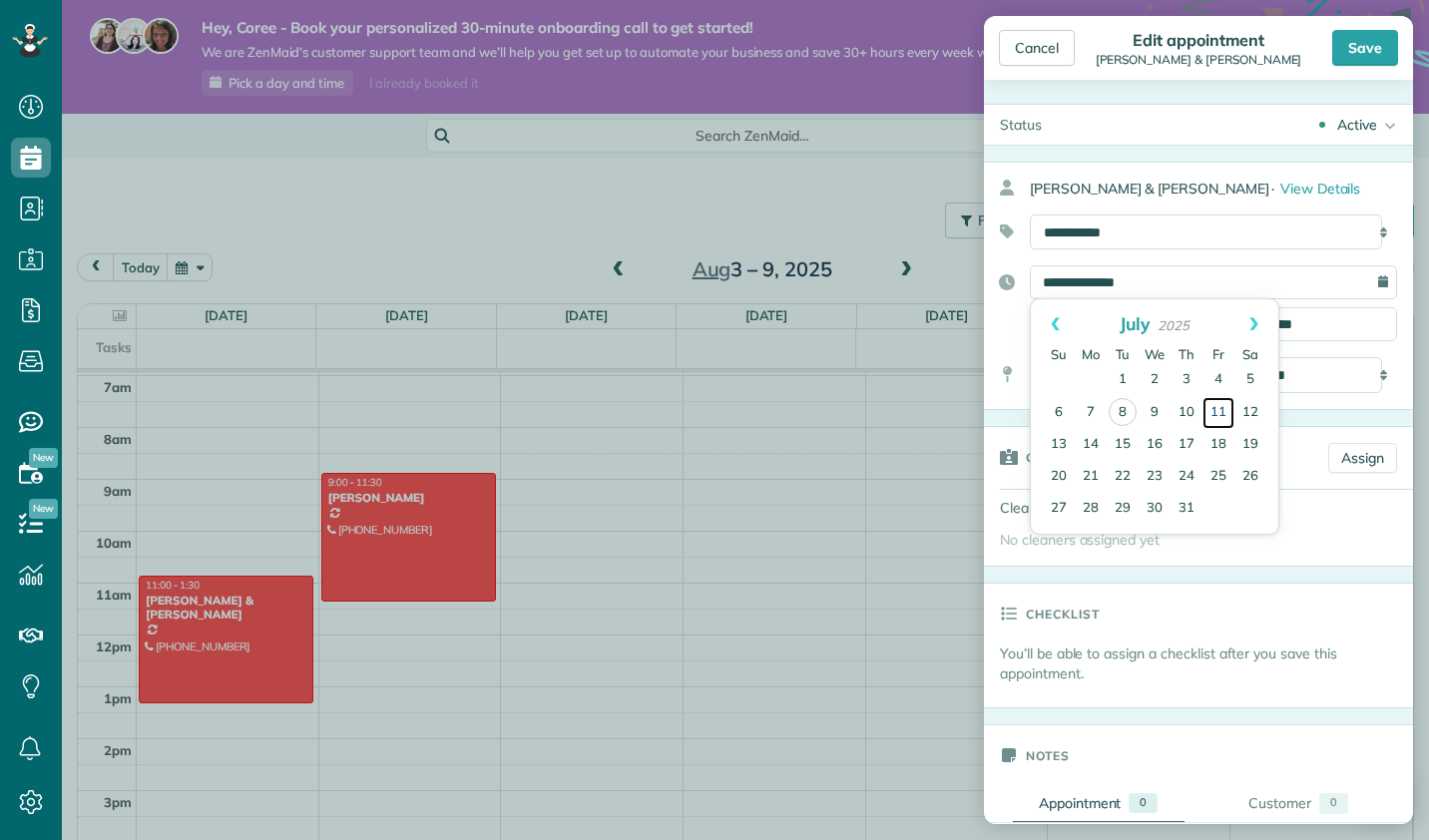 click on "11" at bounding box center (1218, 413) 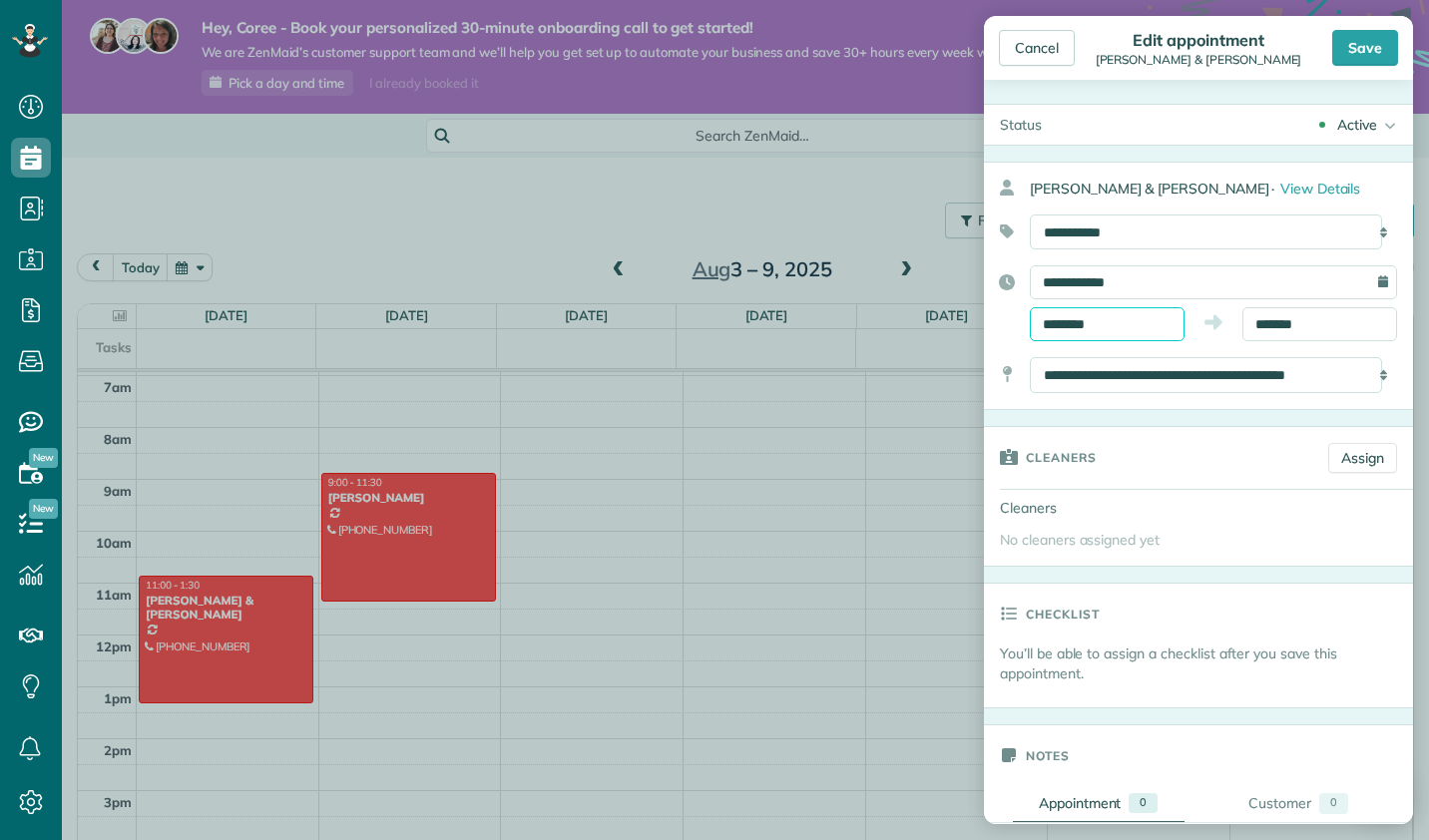 click on "********" at bounding box center (1107, 324) 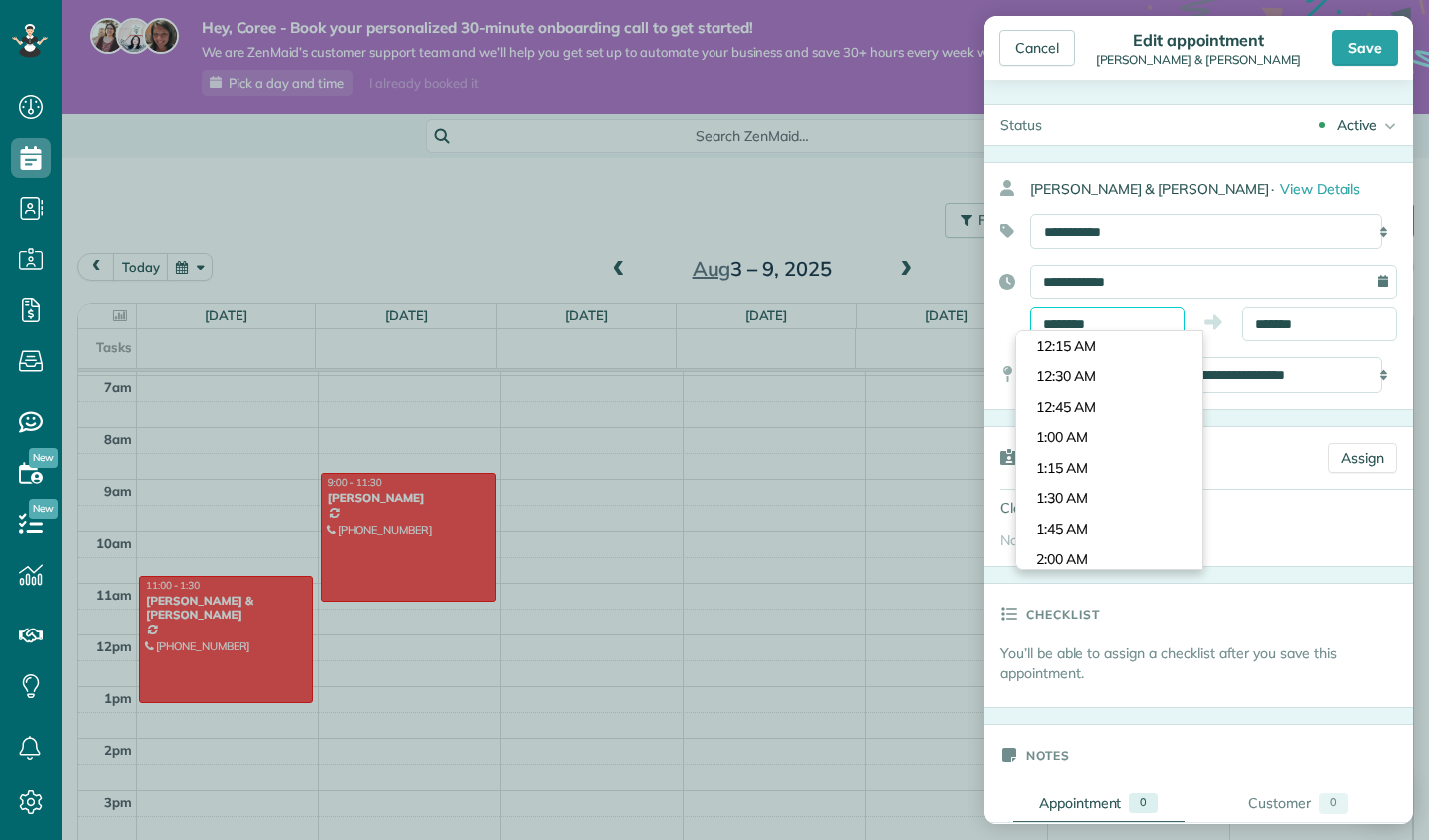 scroll, scrollTop: 1279, scrollLeft: 0, axis: vertical 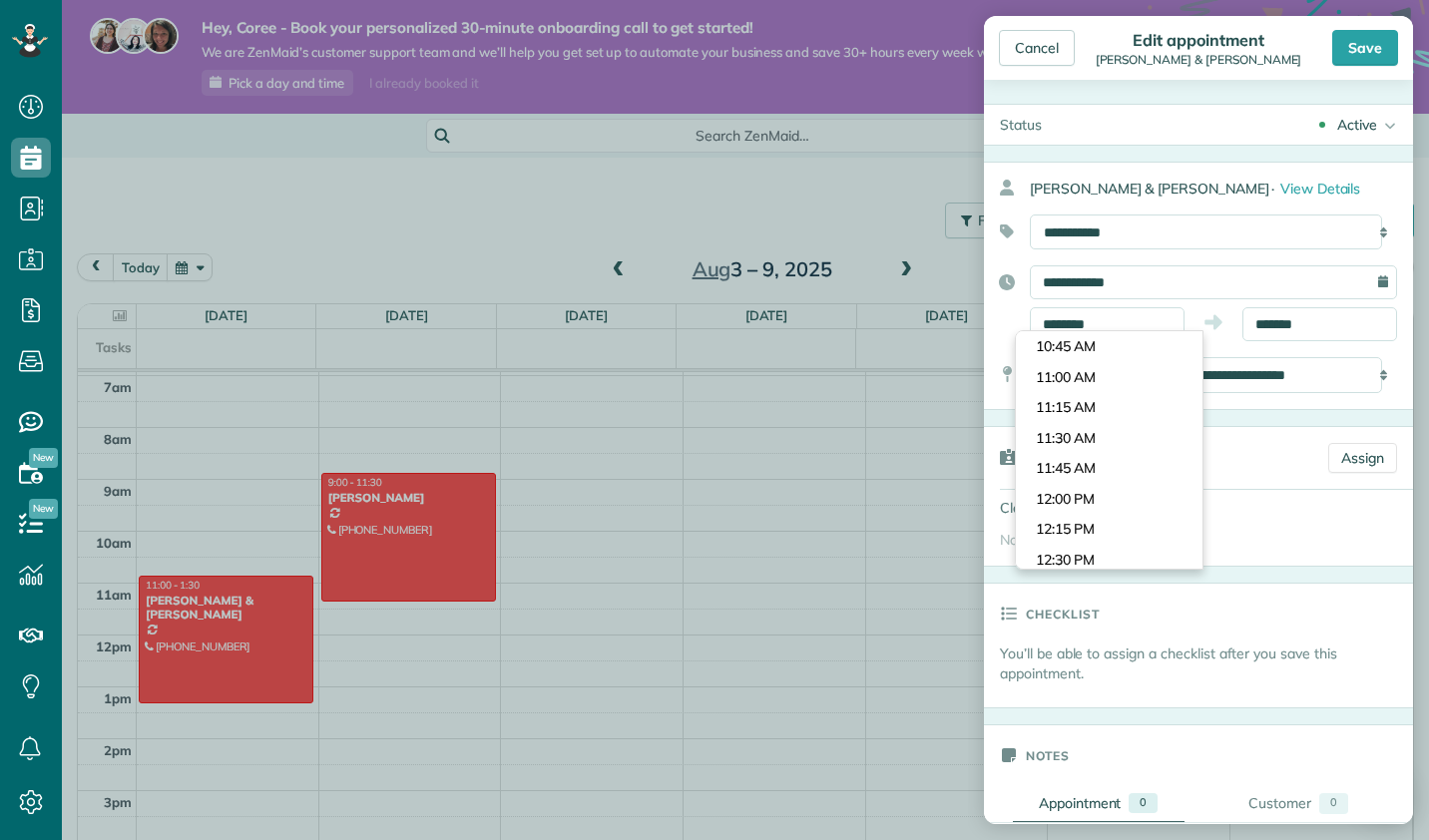 click on "Dashboard
Scheduling
Calendar View
List View
Dispatch View - Weekly scheduling (Beta)" at bounding box center [714, 420] 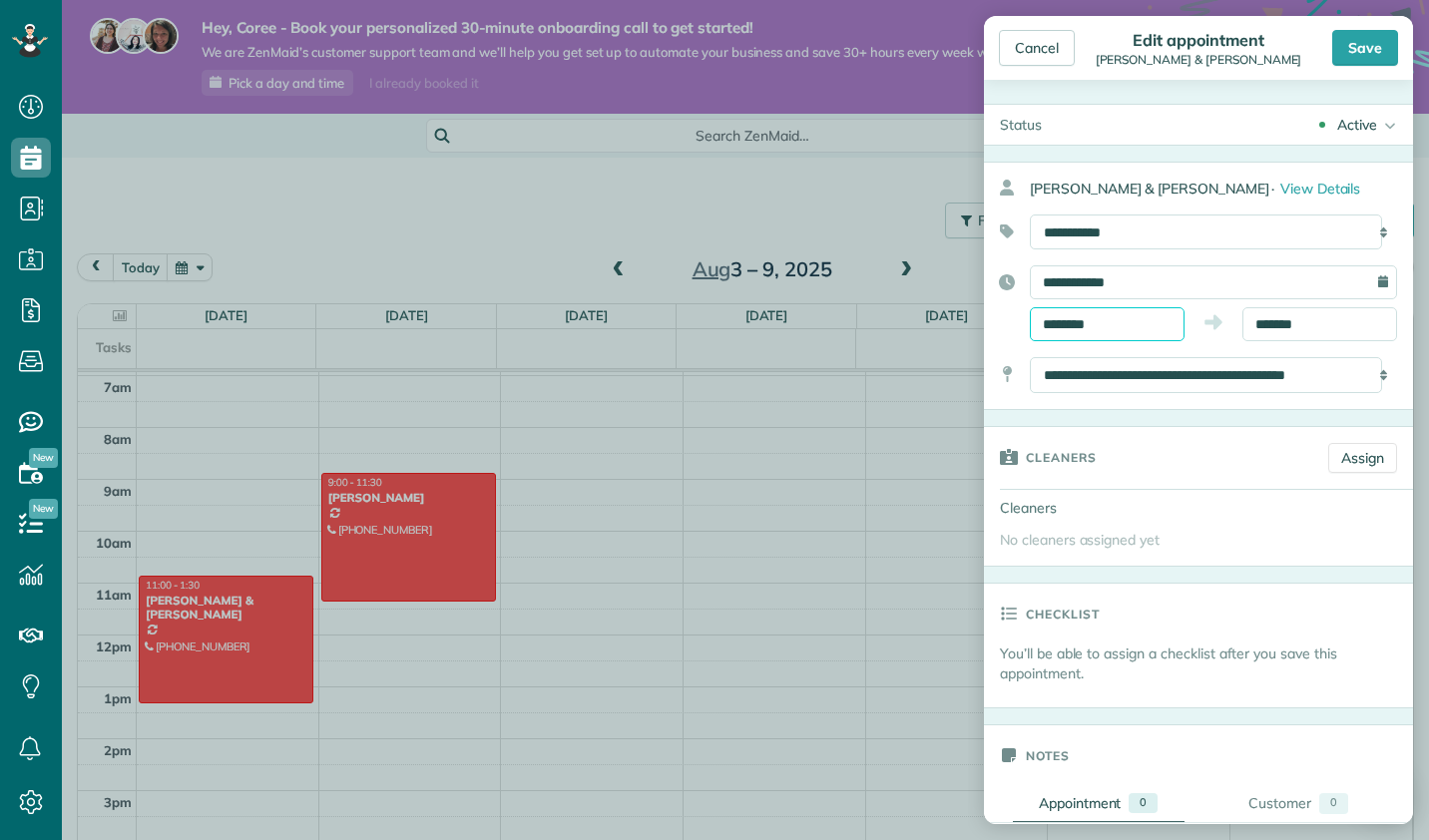 click on "********" at bounding box center [1107, 324] 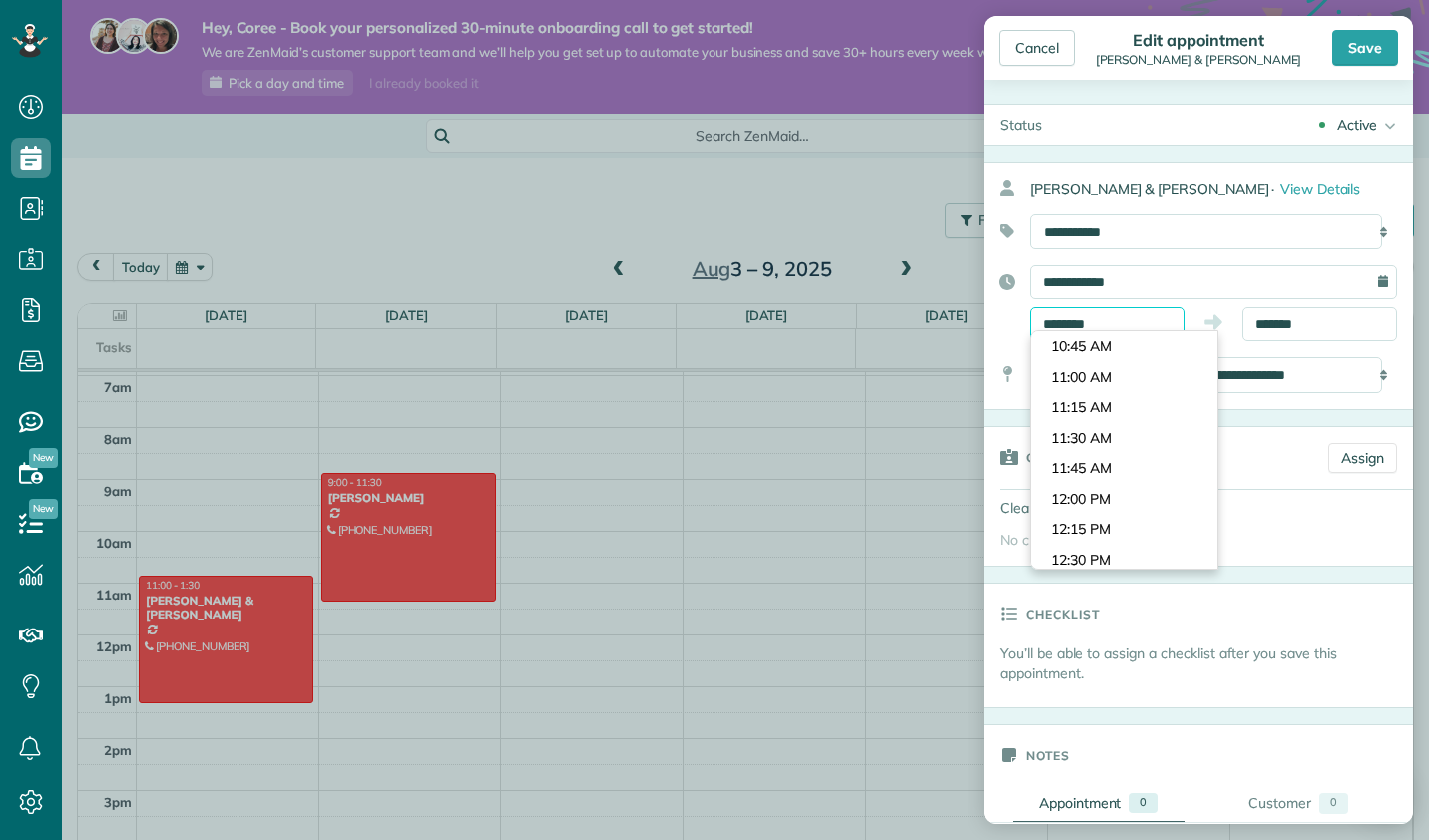 scroll, scrollTop: 1401, scrollLeft: 0, axis: vertical 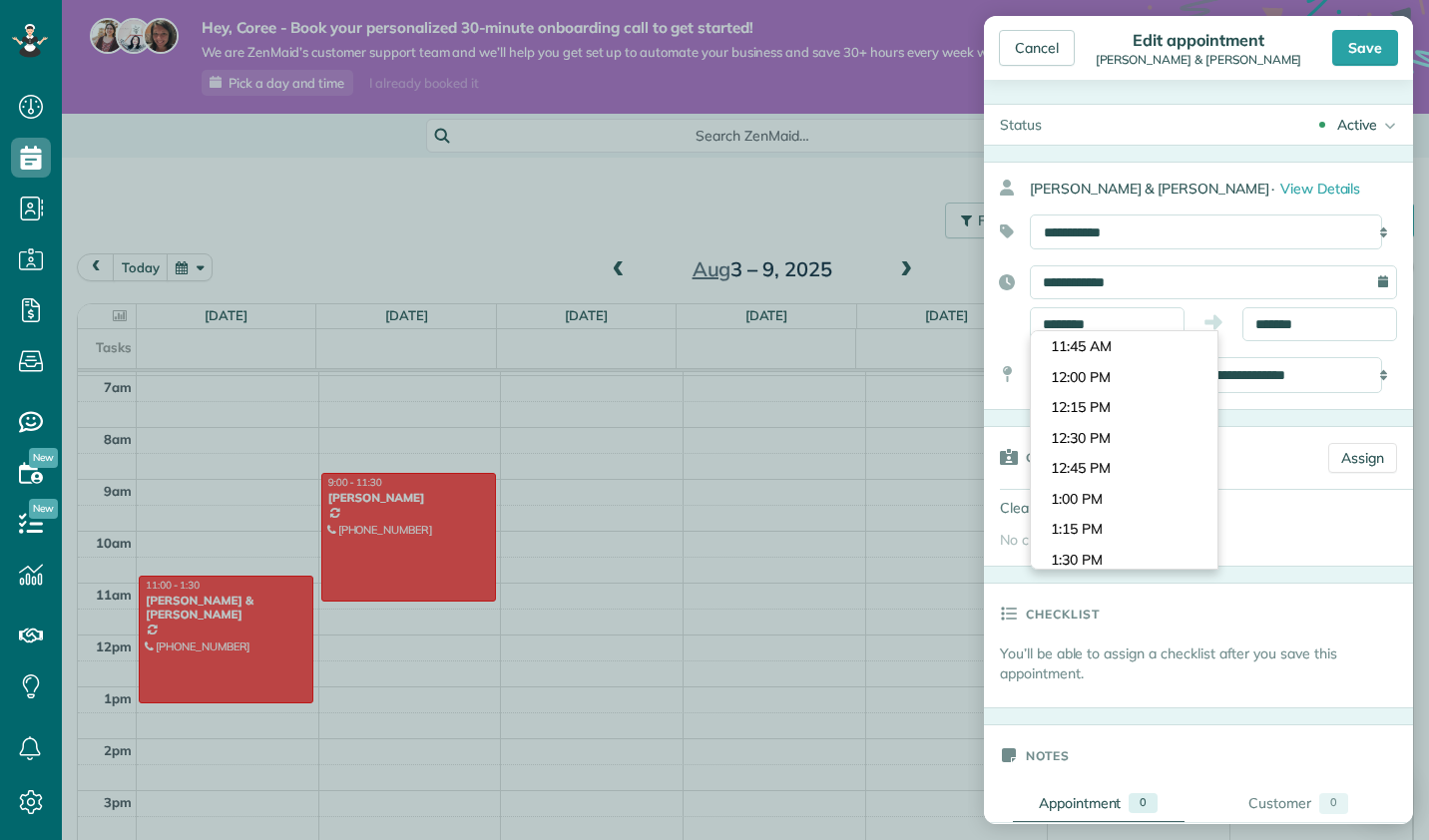 click on "Dashboard
Scheduling
Calendar View
List View
Dispatch View - Weekly scheduling (Beta)" at bounding box center [714, 420] 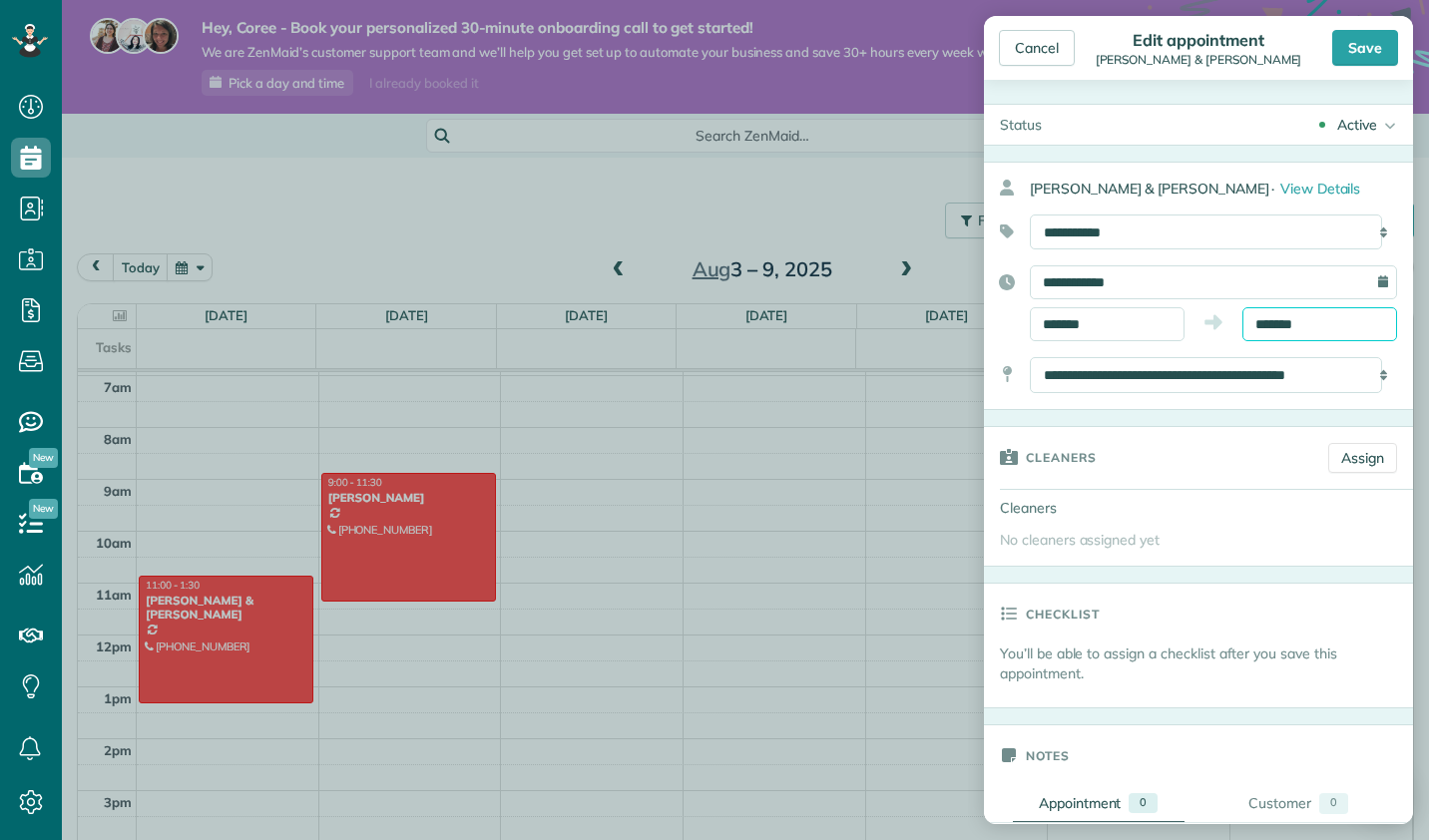 click on "*******" at bounding box center (1319, 324) 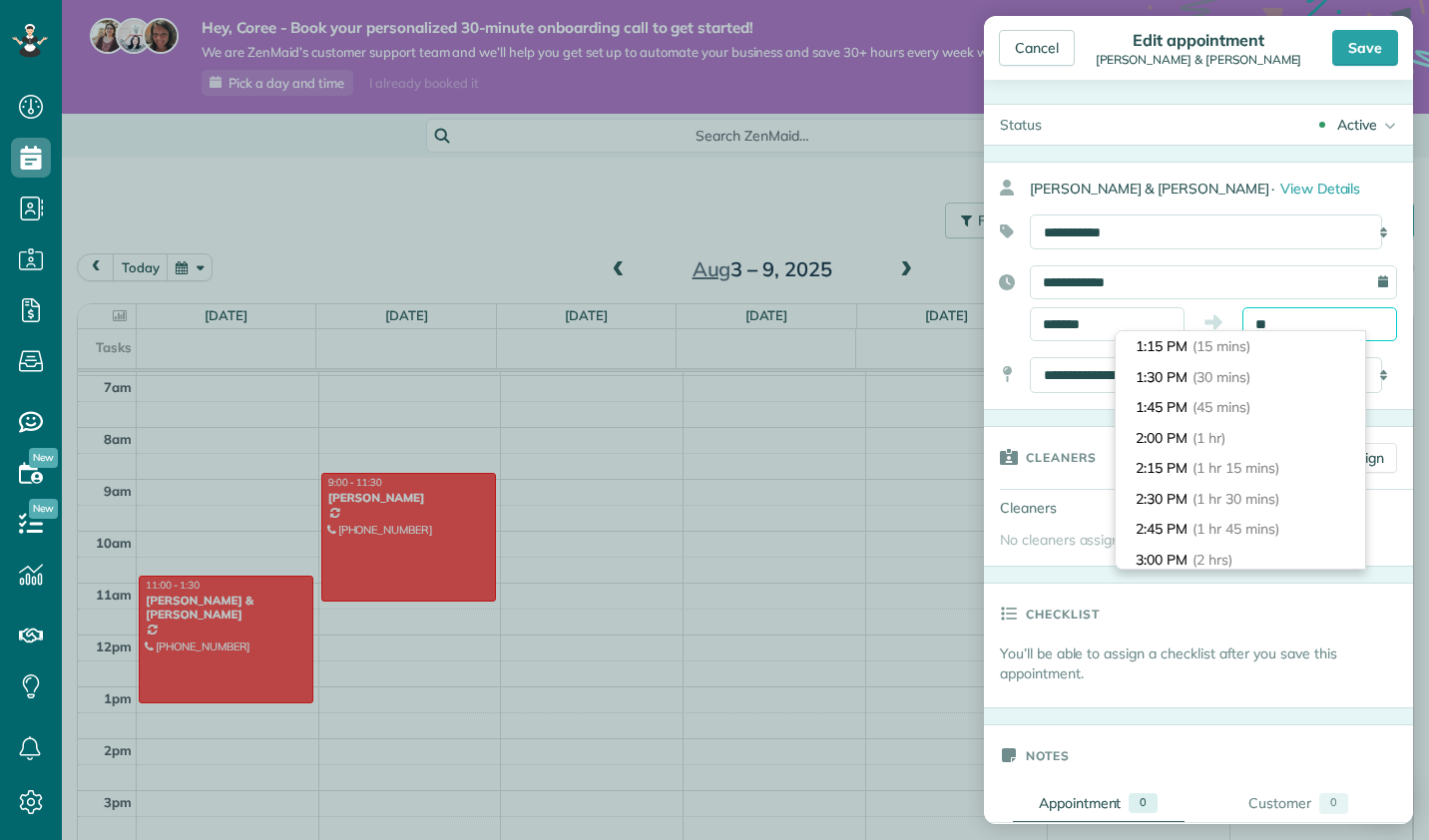 scroll, scrollTop: 0, scrollLeft: 0, axis: both 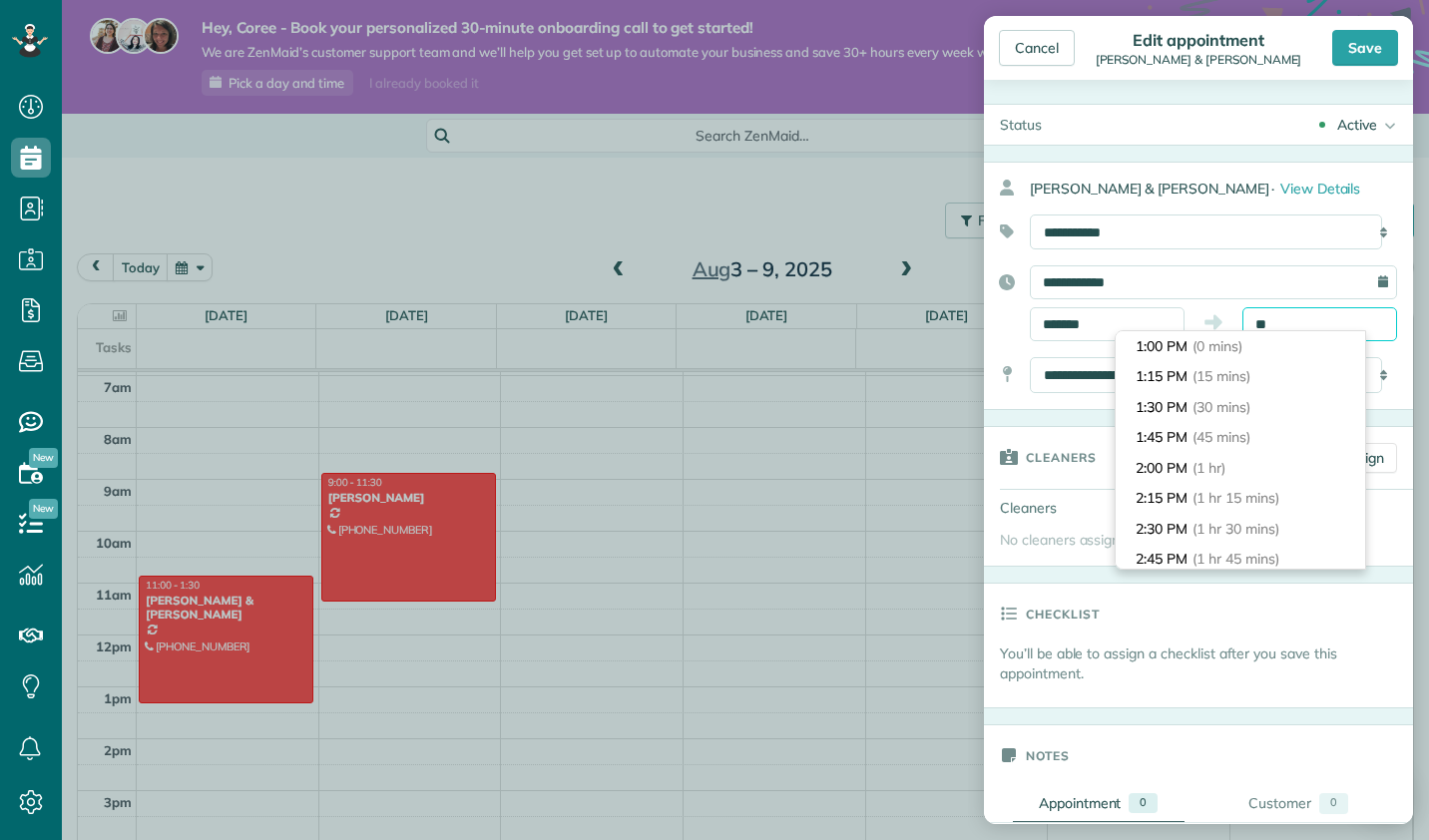 type on "*" 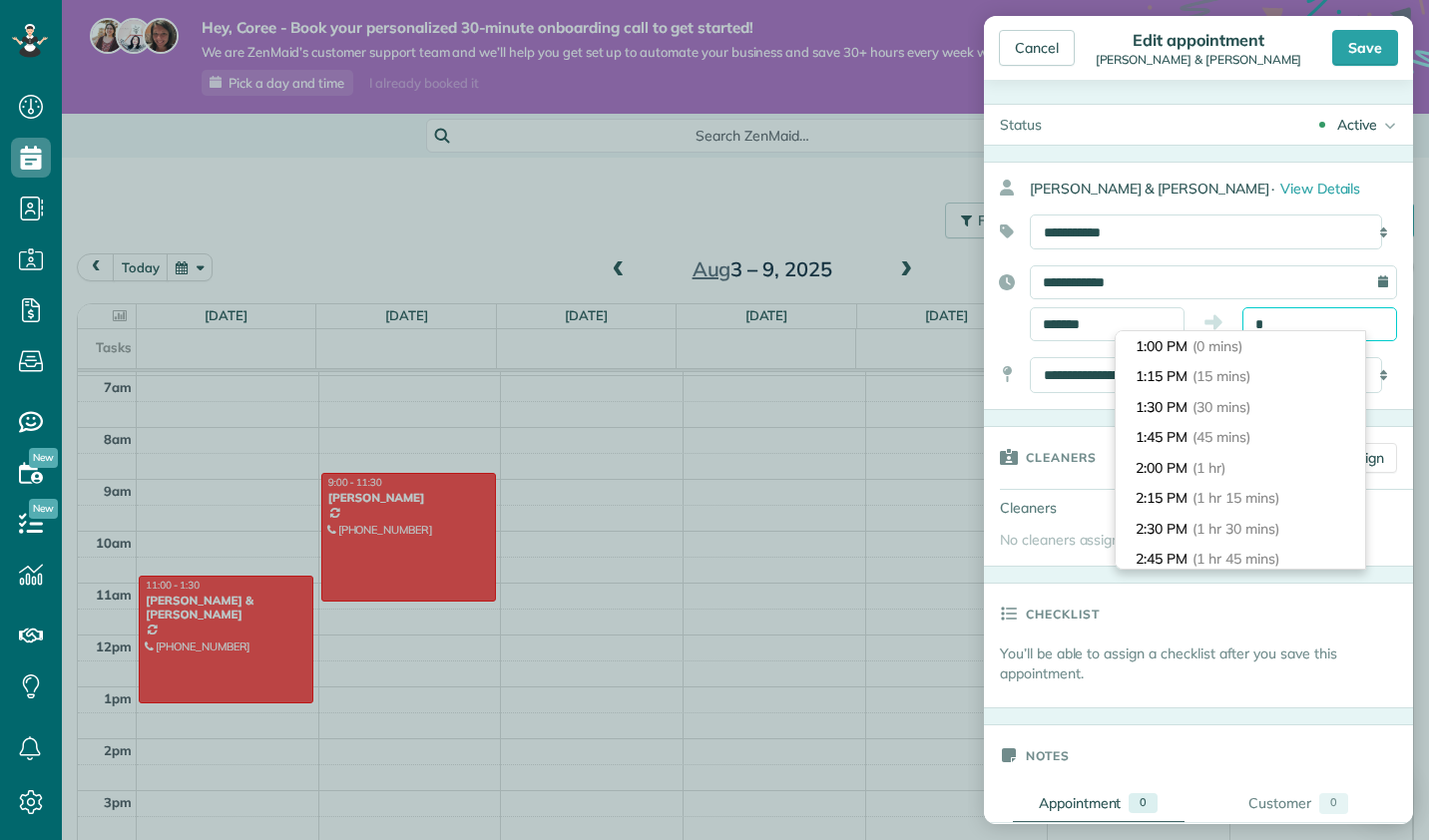 scroll, scrollTop: 213, scrollLeft: 0, axis: vertical 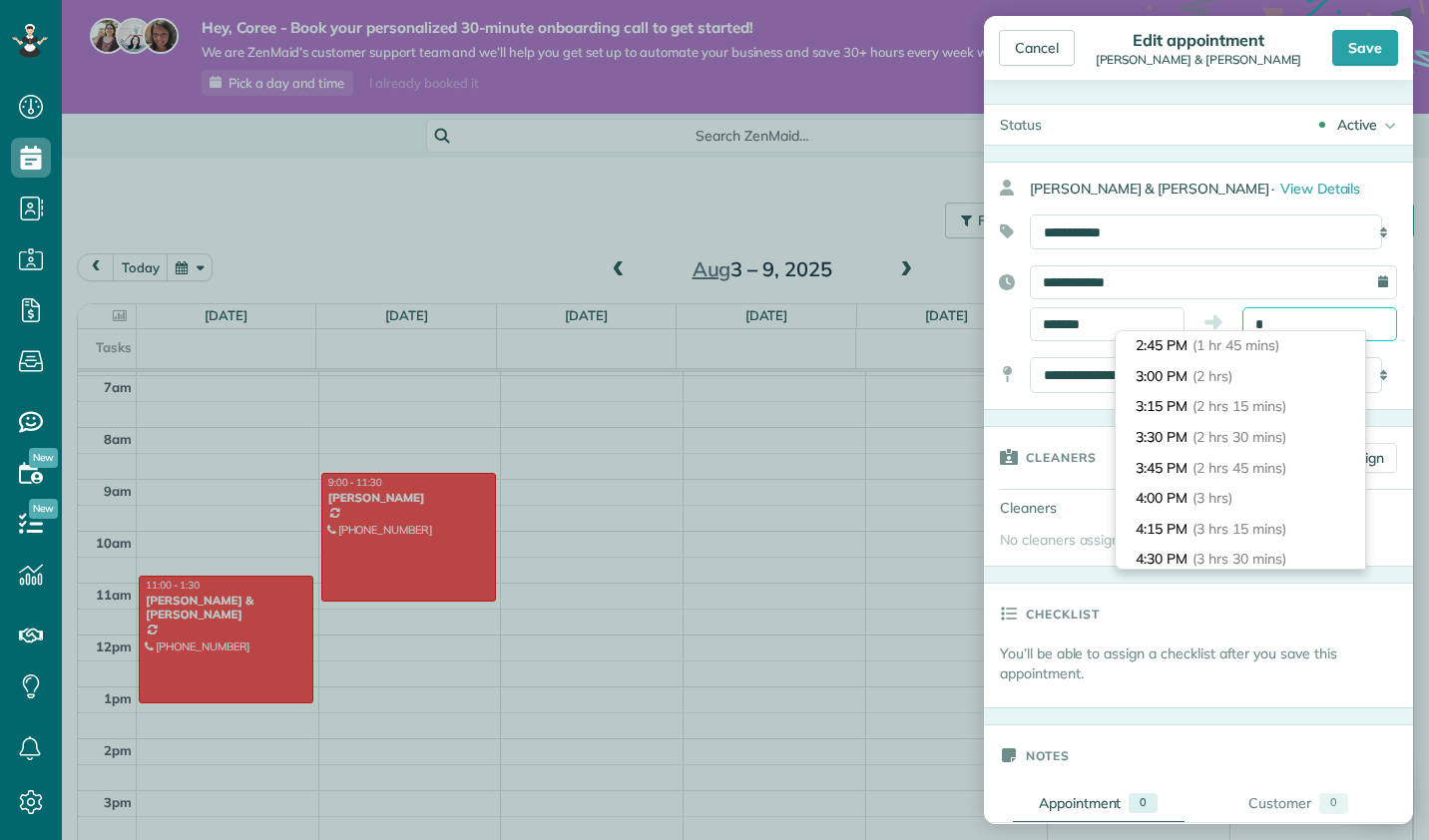 type on "*******" 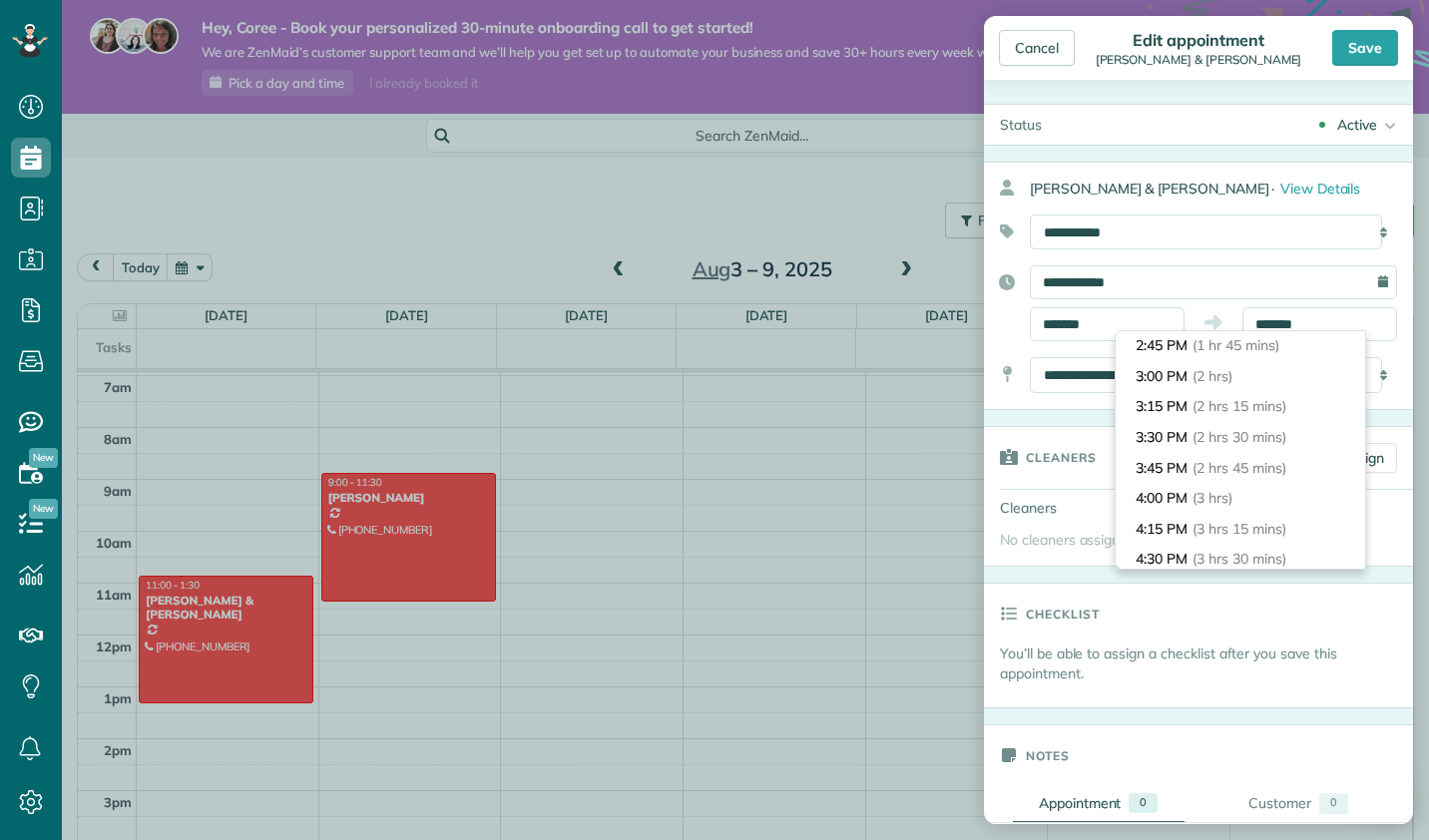 click on "(2 hrs 30 mins)" at bounding box center [1238, 437] 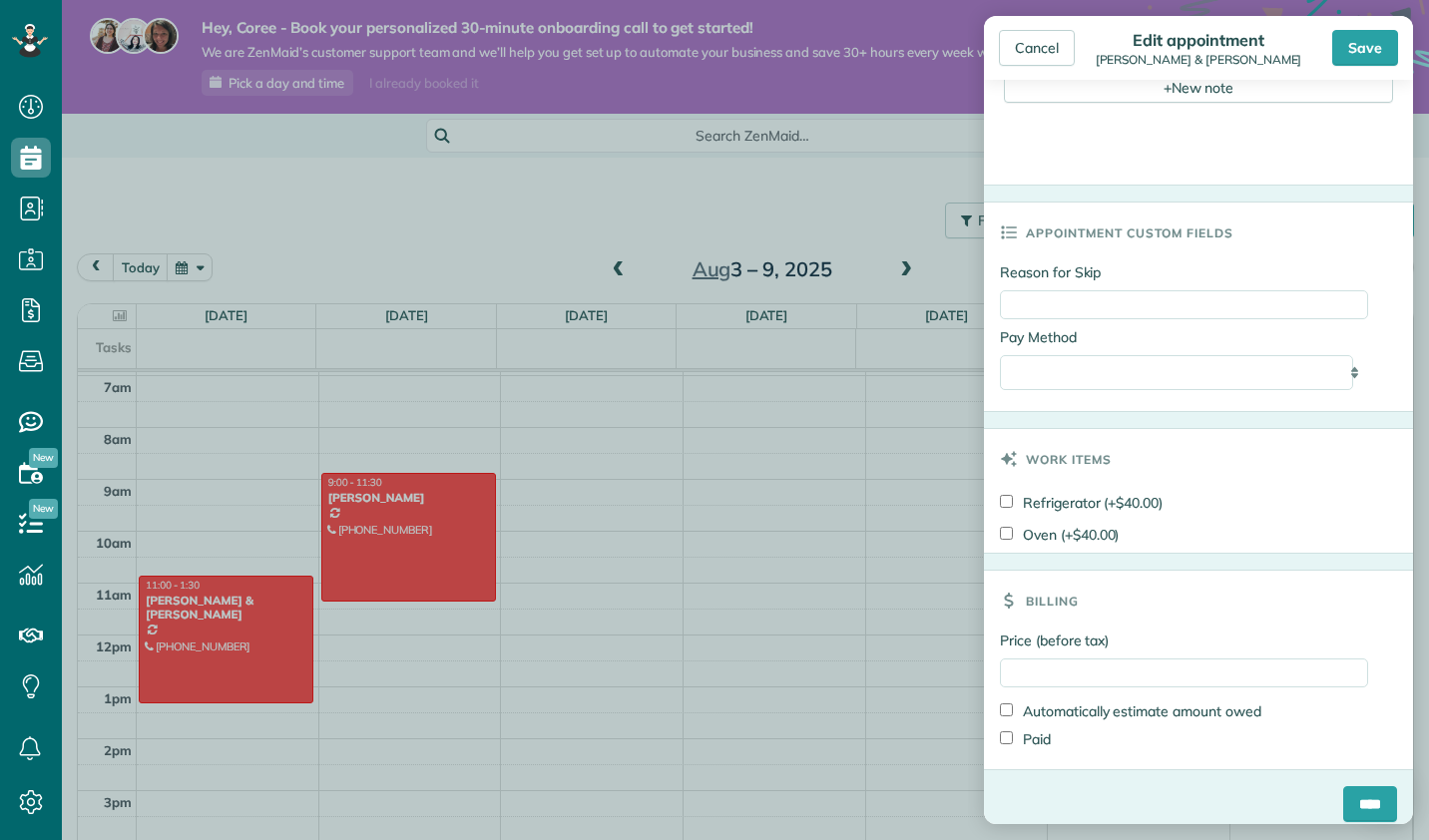 scroll, scrollTop: 776, scrollLeft: 0, axis: vertical 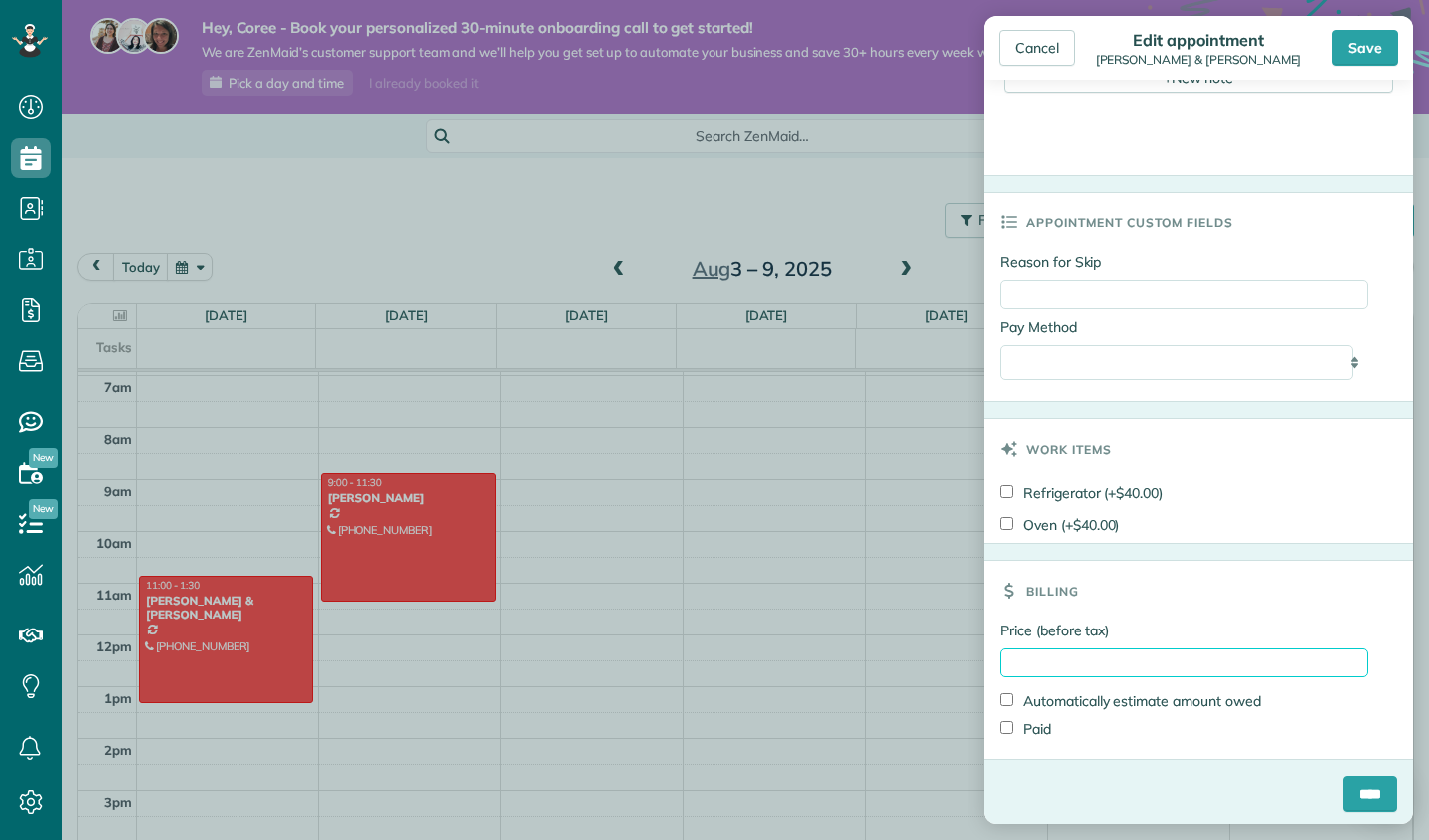 click on "Price (before tax)" at bounding box center [1184, 662] 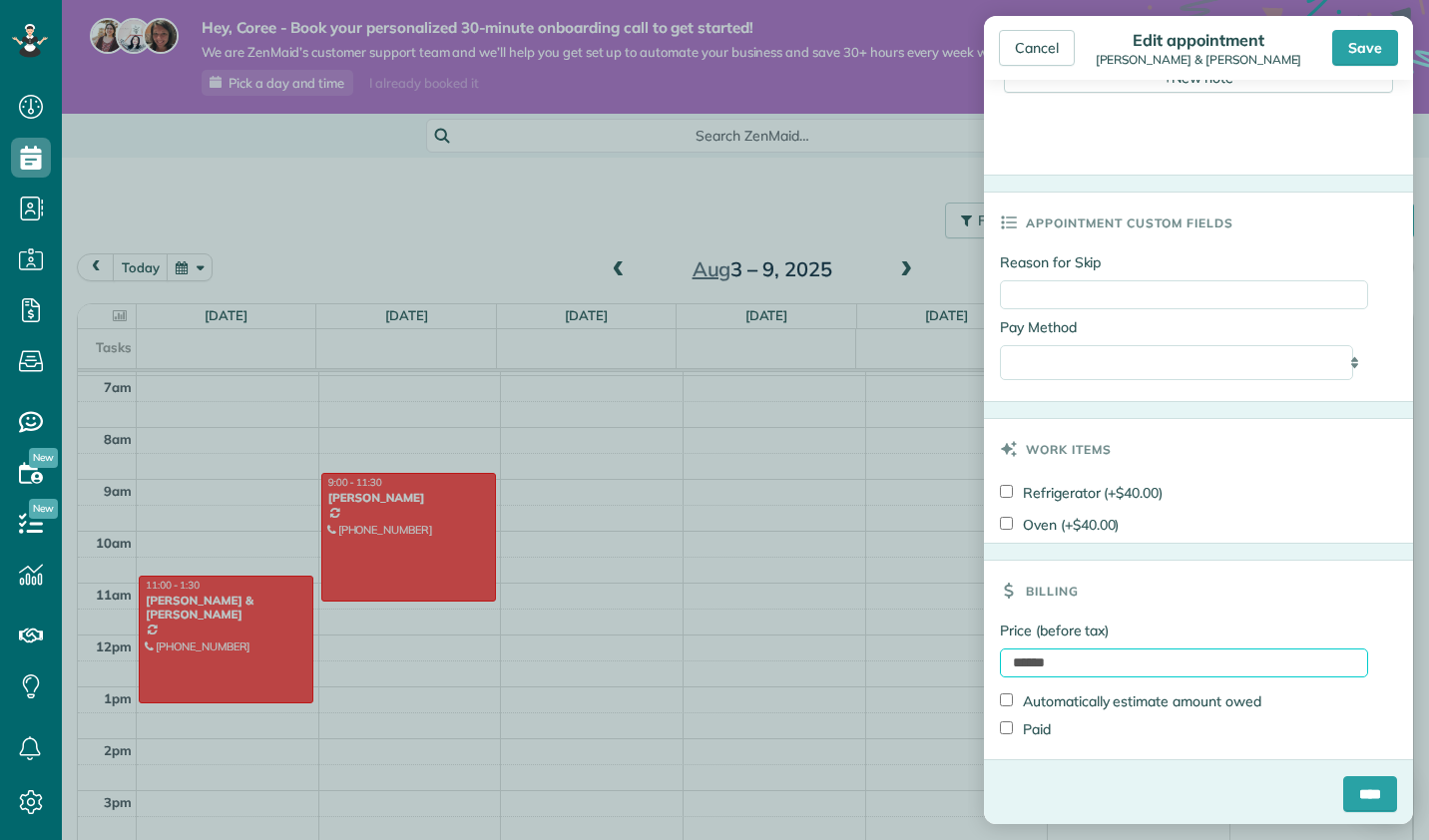 type on "******" 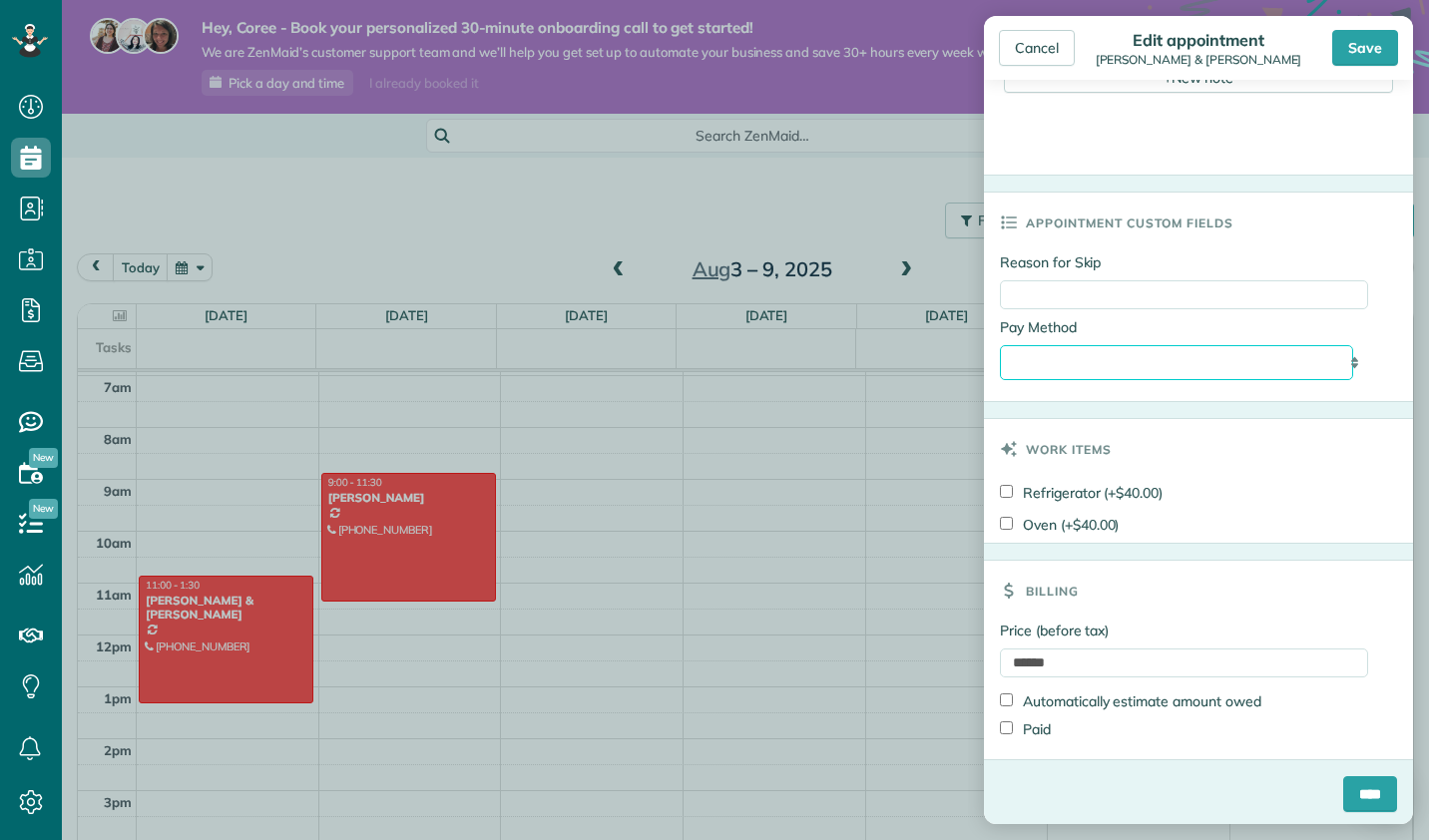click on "**********" at bounding box center (1177, 362) 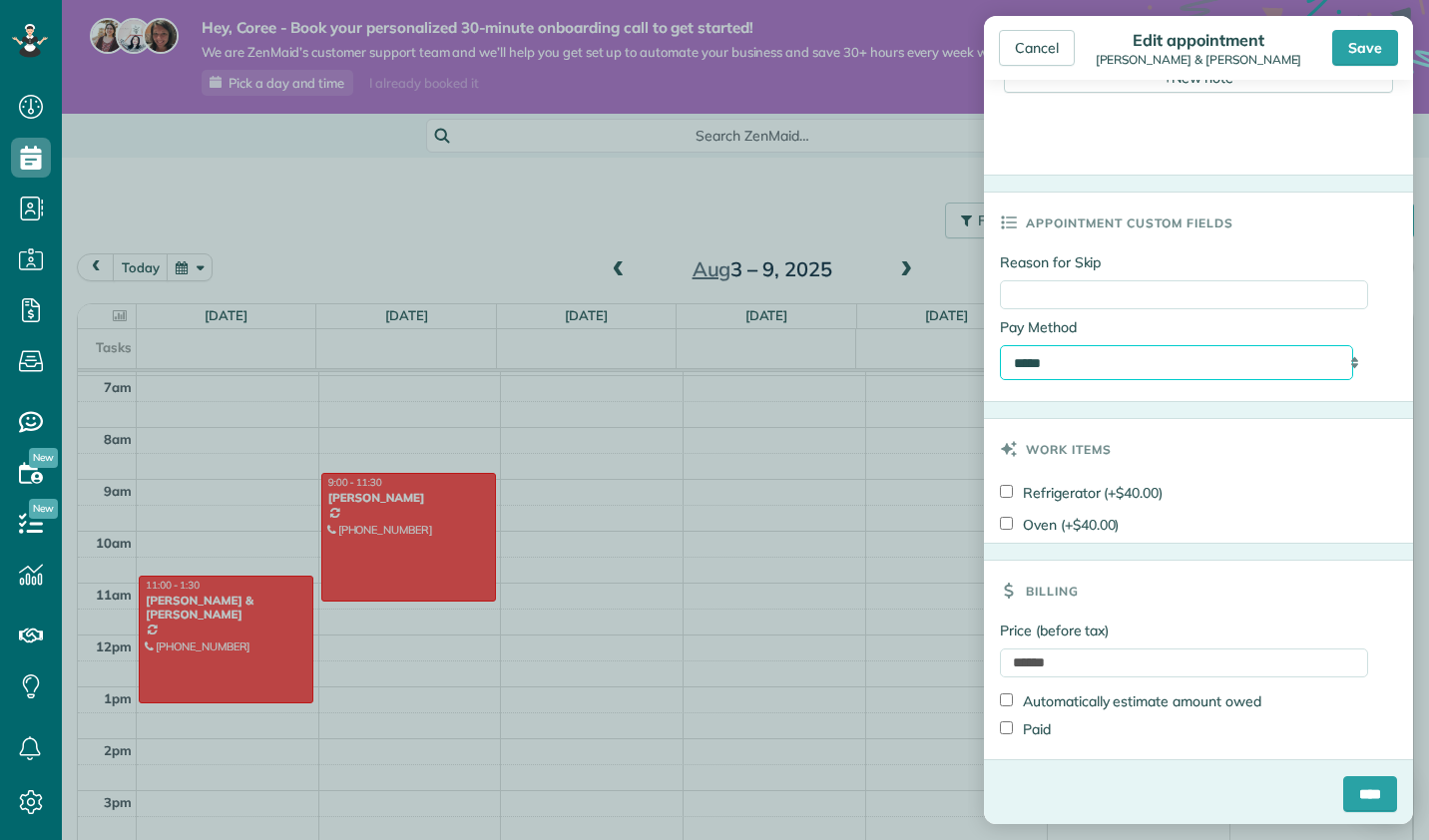 click on "**********" at bounding box center [1177, 362] 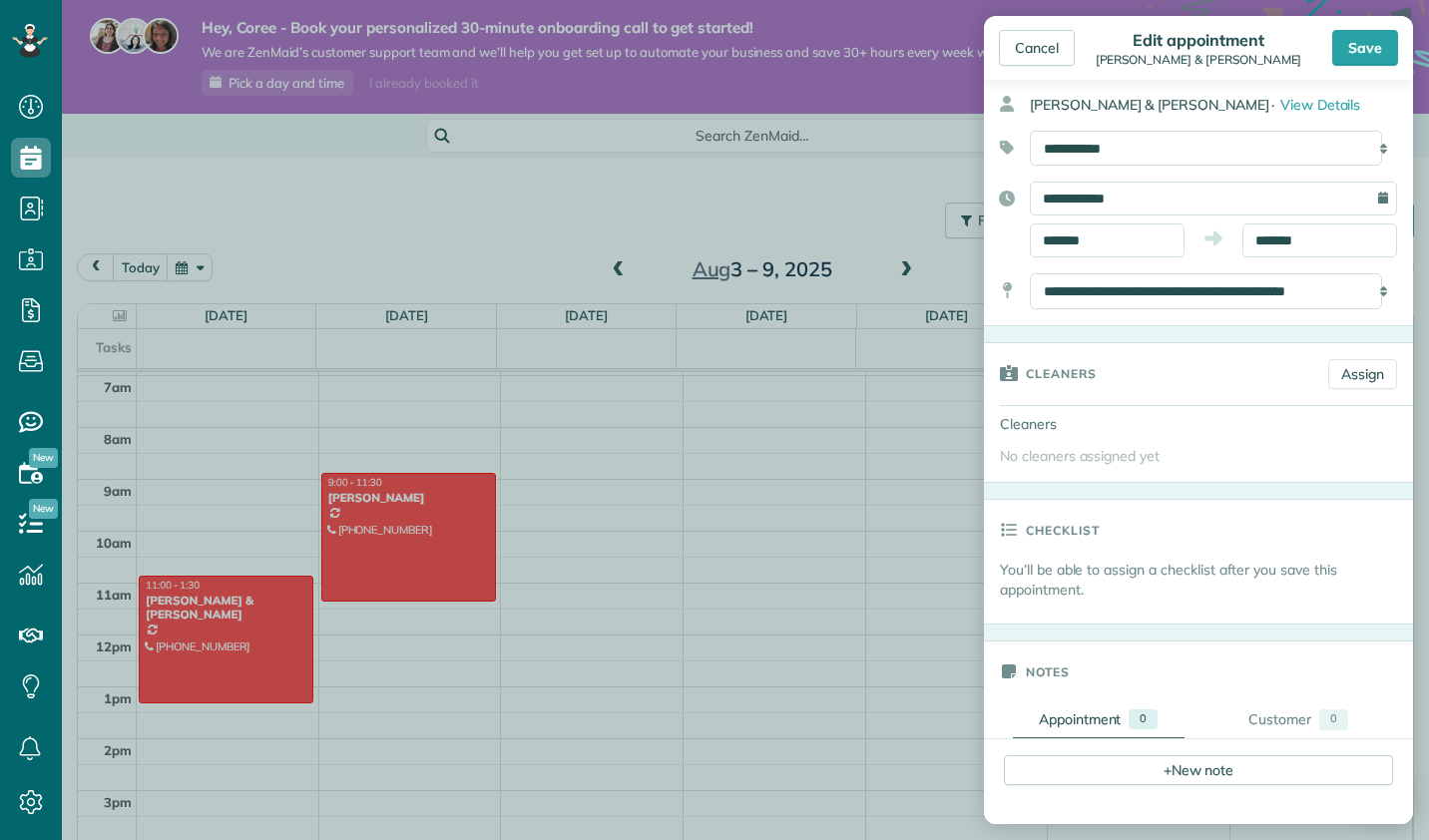 scroll, scrollTop: 0, scrollLeft: 0, axis: both 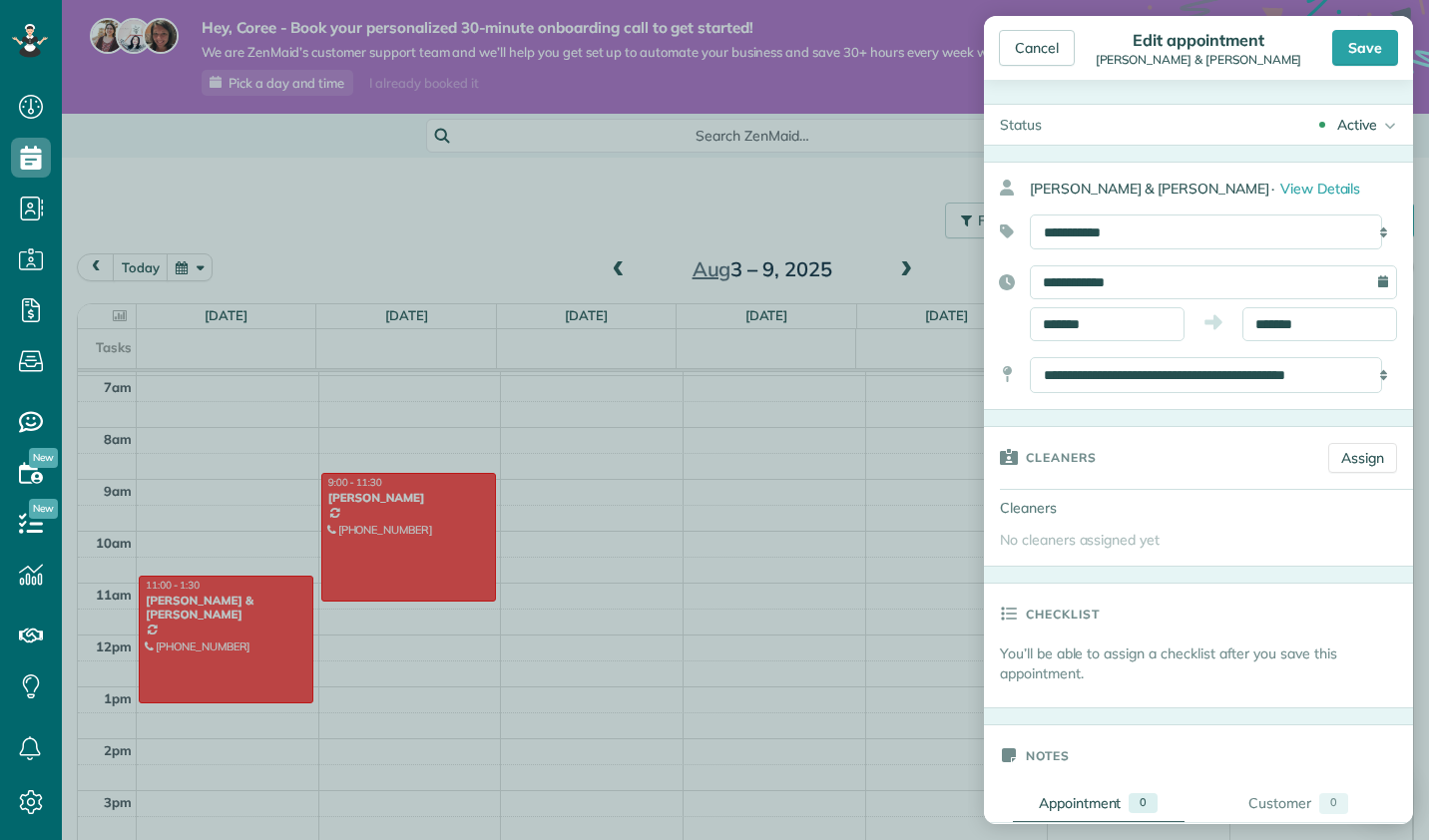 click on "Save" at bounding box center [1365, 48] 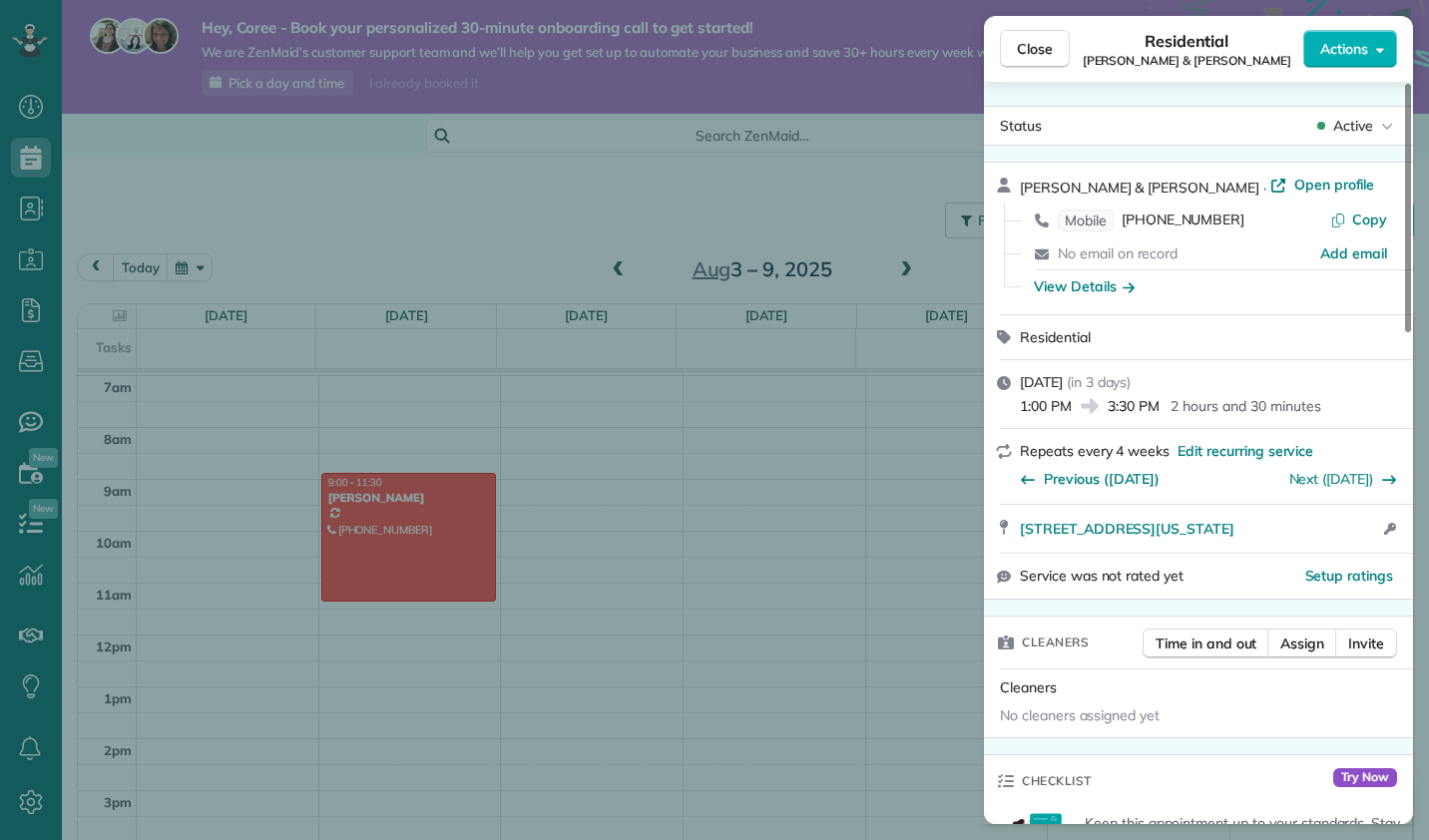 click on "Close" at bounding box center [1035, 49] 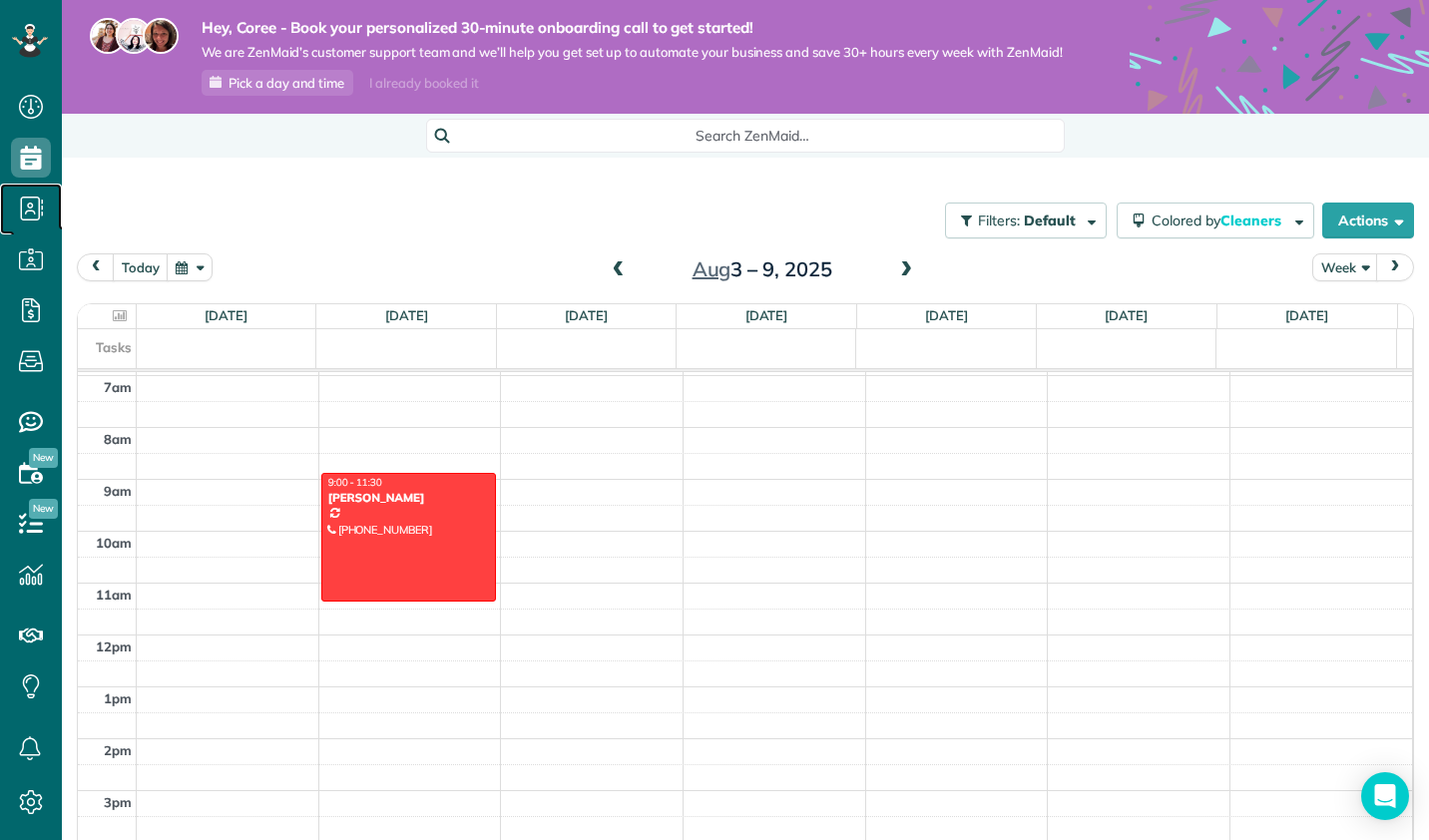 click on "Contacts" at bounding box center [31, 228] 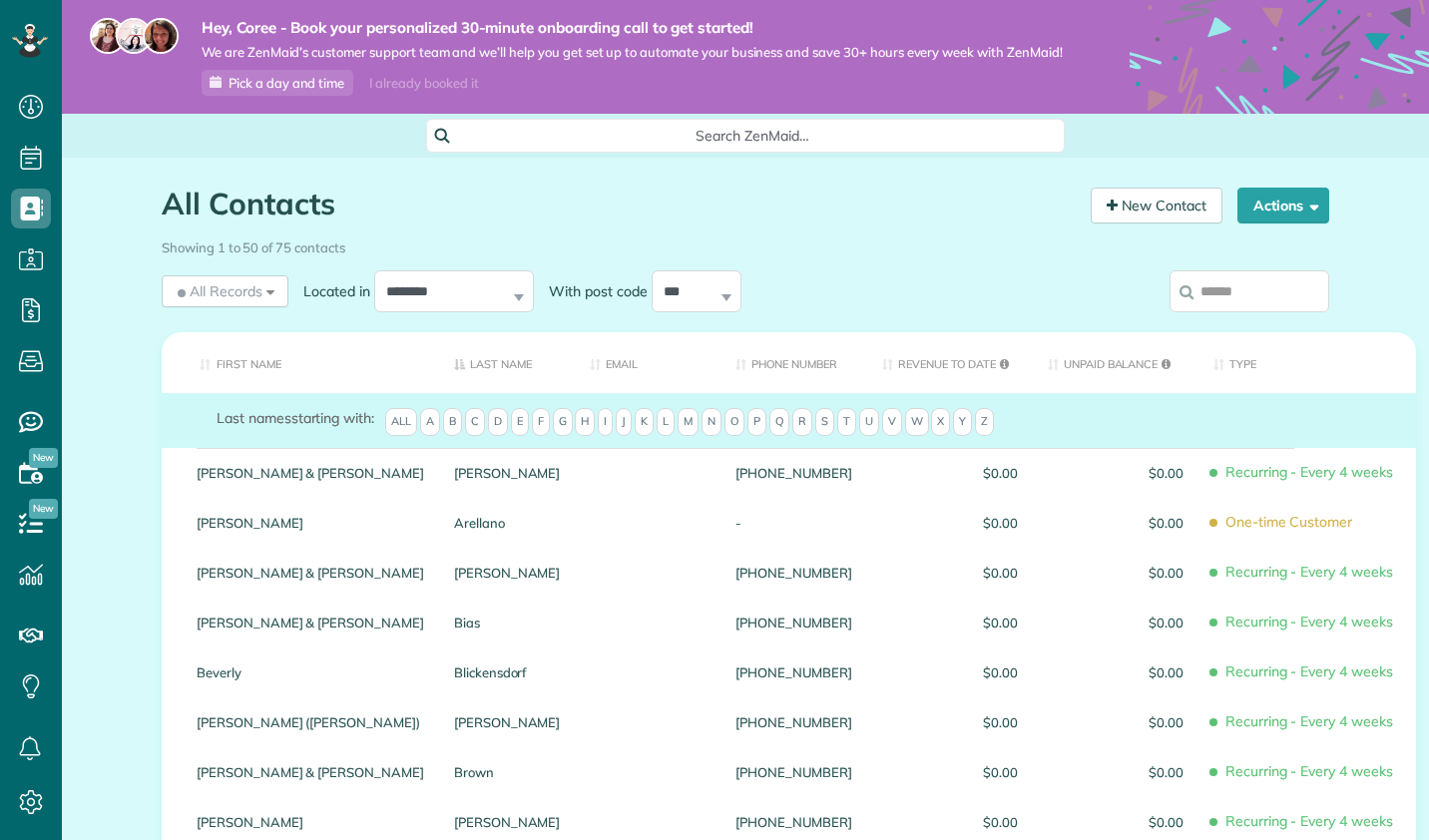 scroll, scrollTop: 0, scrollLeft: 0, axis: both 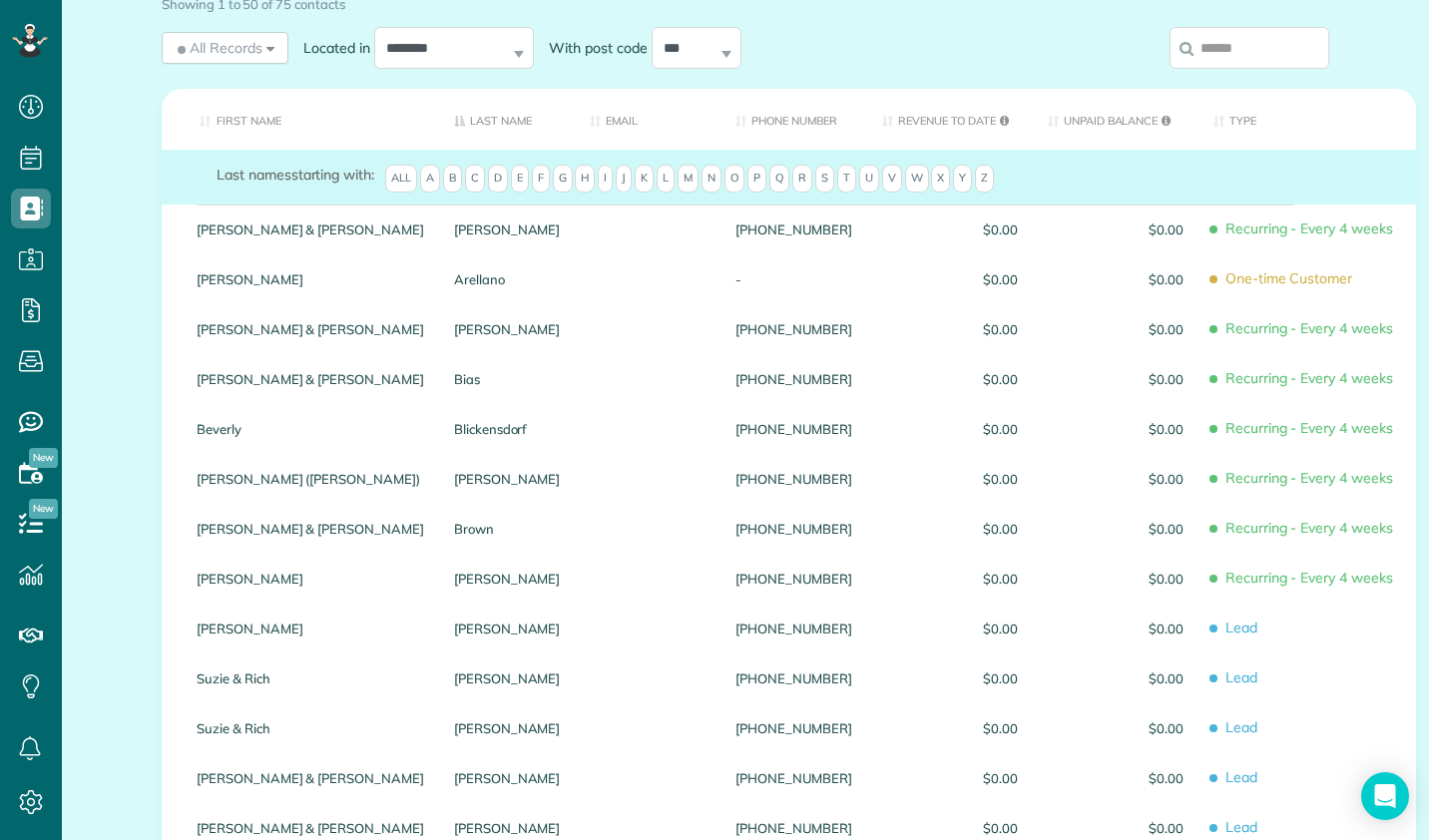 click on "[PHONE_NUMBER]" at bounding box center [793, 629] 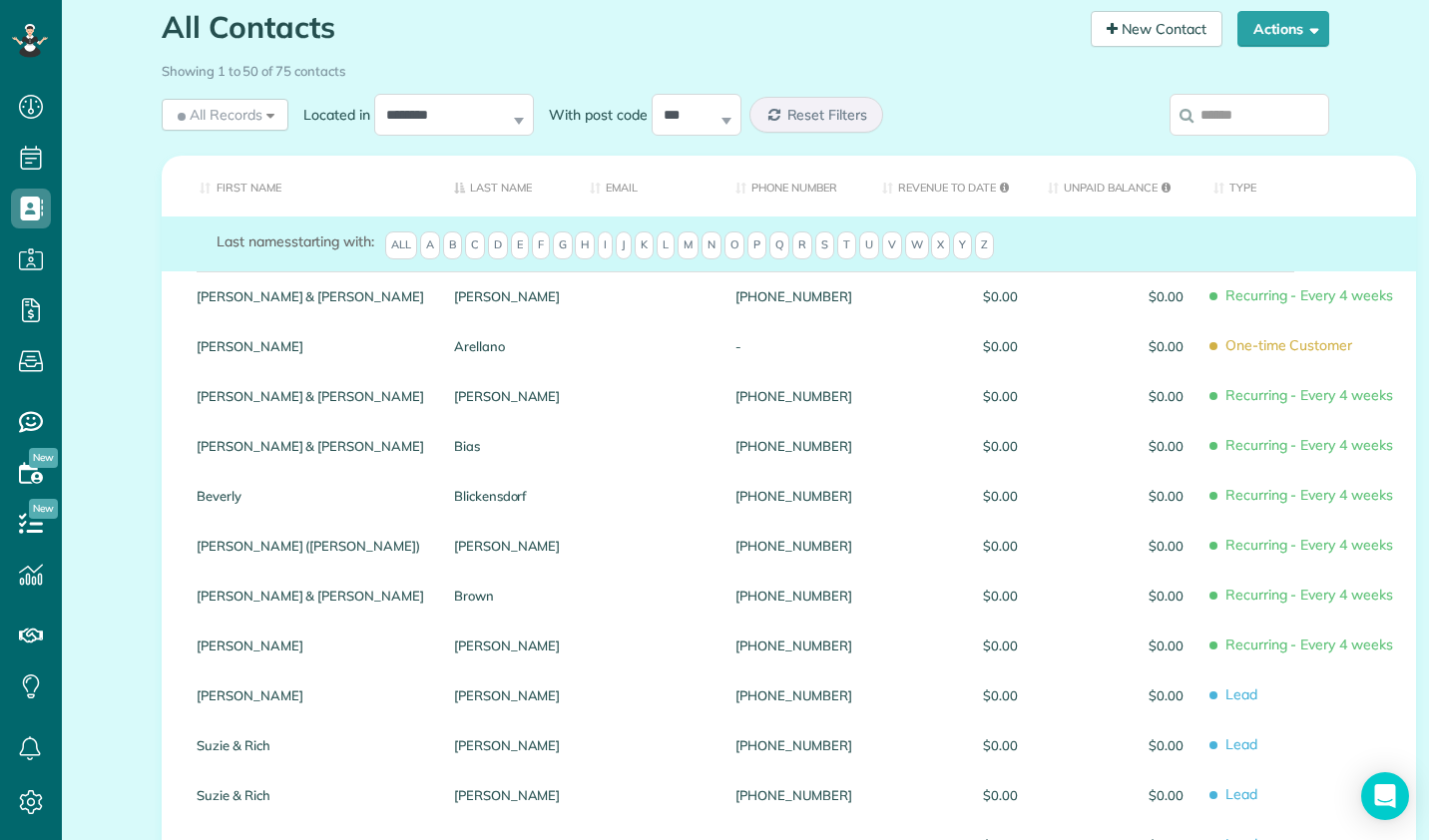 scroll, scrollTop: 166, scrollLeft: 0, axis: vertical 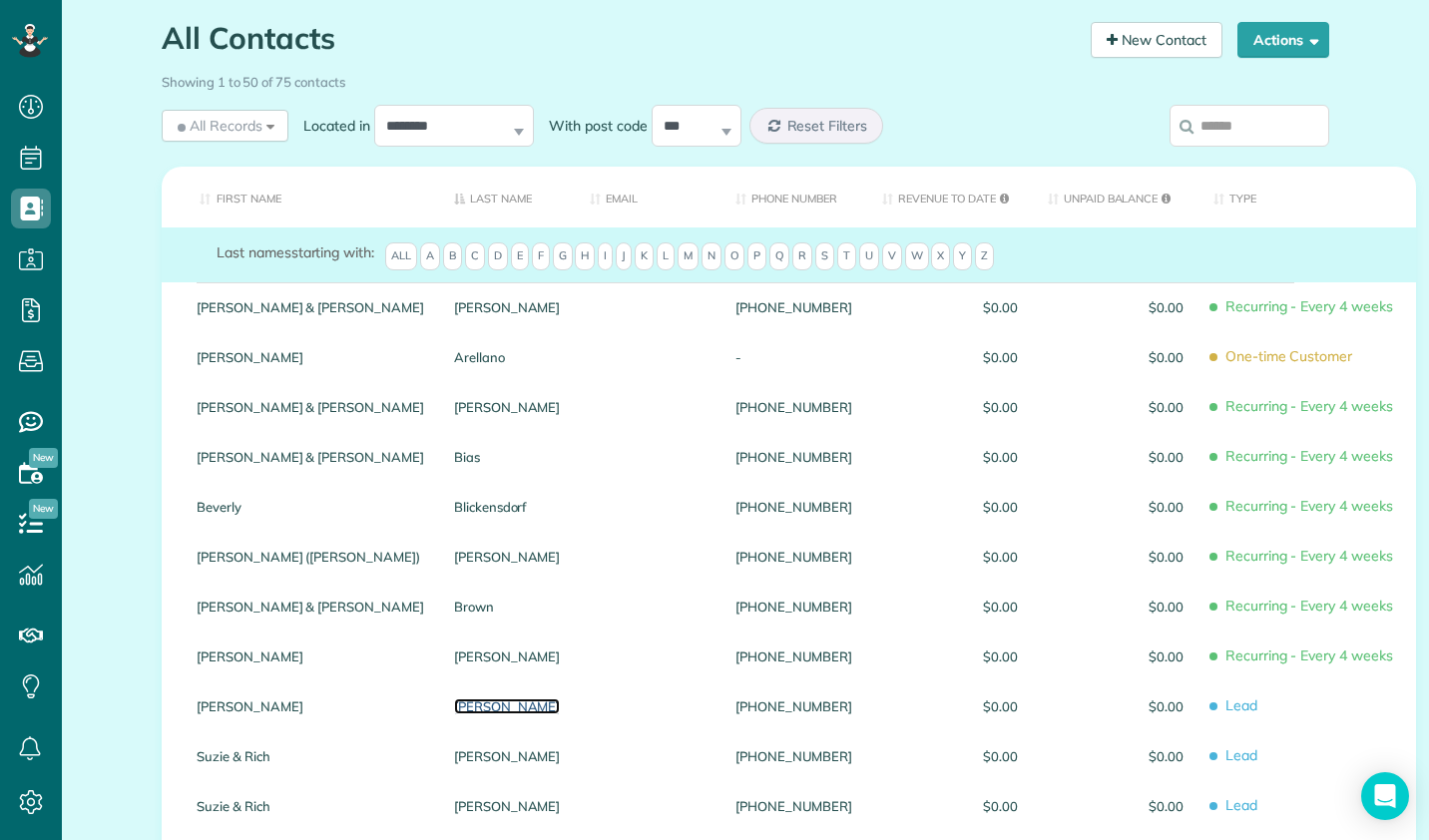 click on "Cahill" at bounding box center (507, 706) 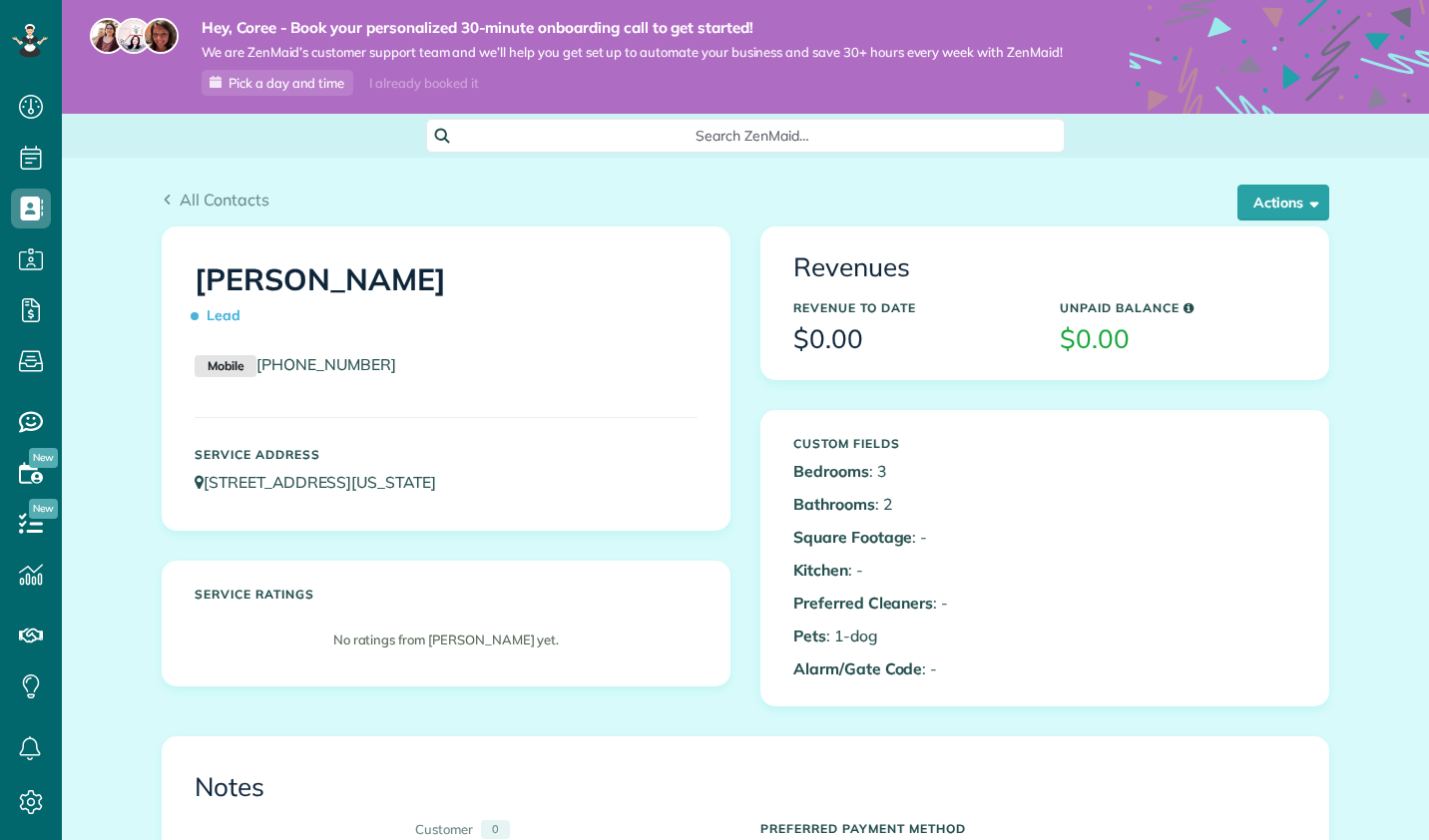scroll, scrollTop: 0, scrollLeft: 0, axis: both 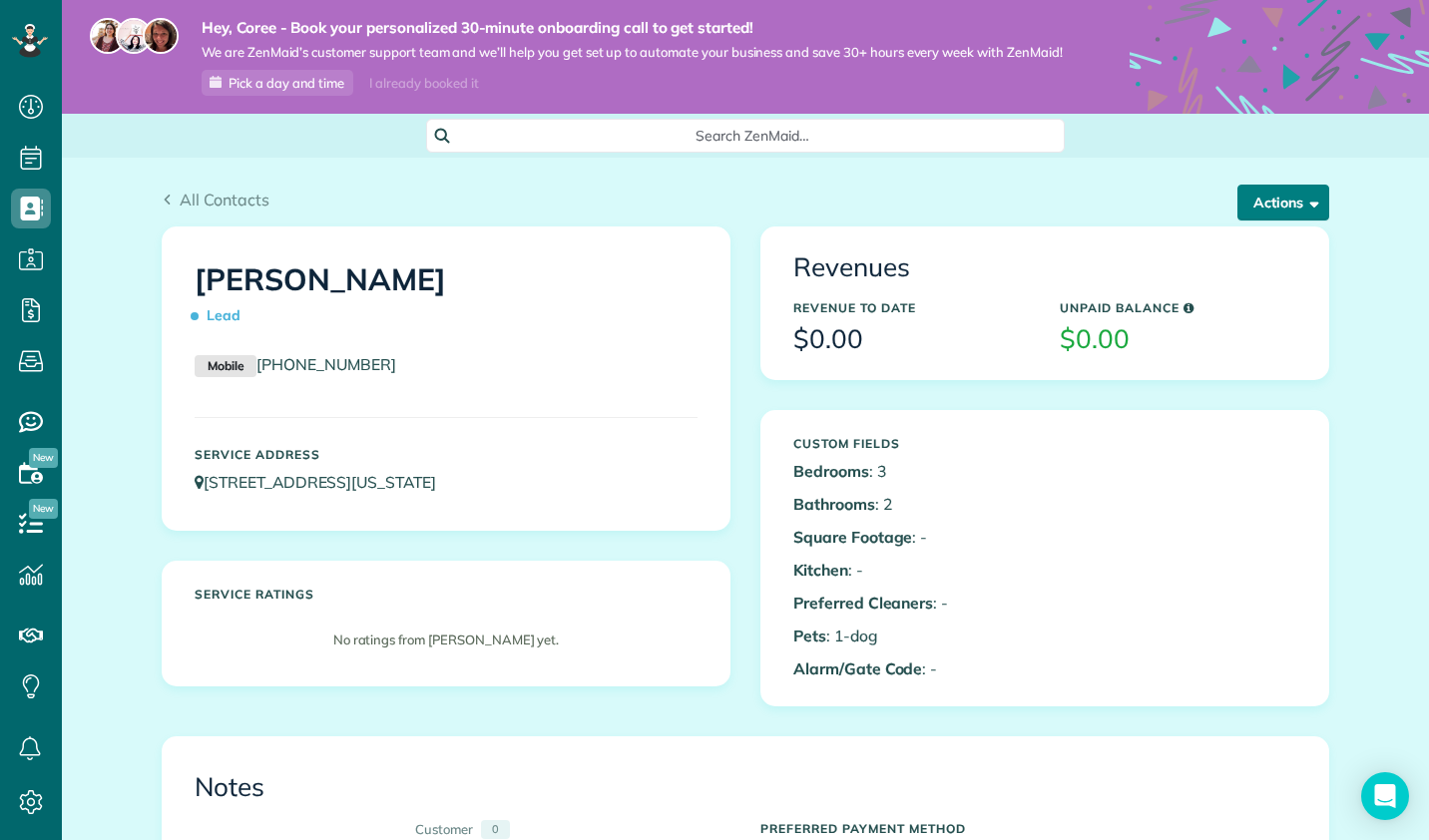 click at bounding box center (1310, 202) 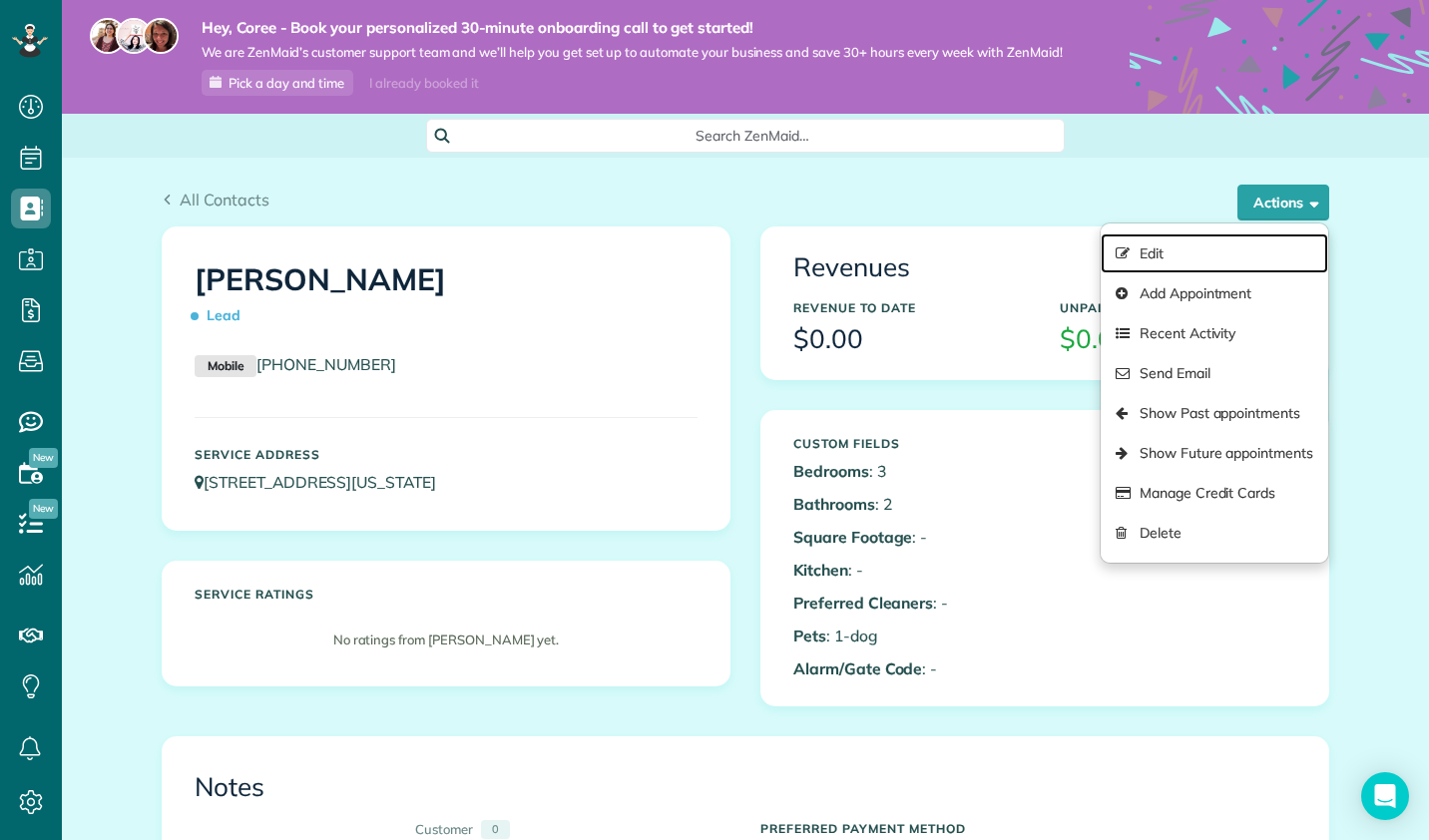 click on "Edit" at bounding box center [1214, 253] 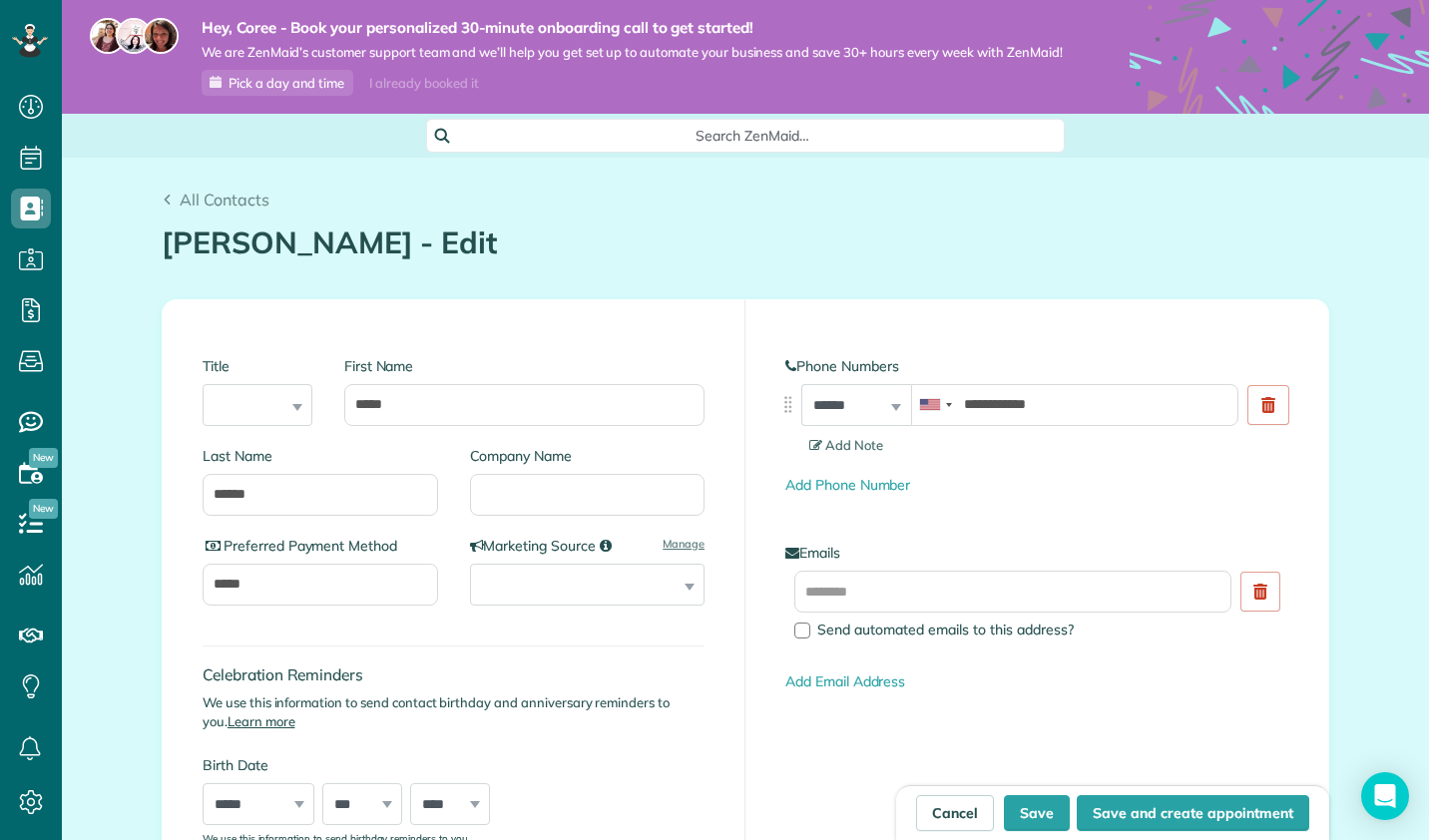 scroll, scrollTop: 0, scrollLeft: 0, axis: both 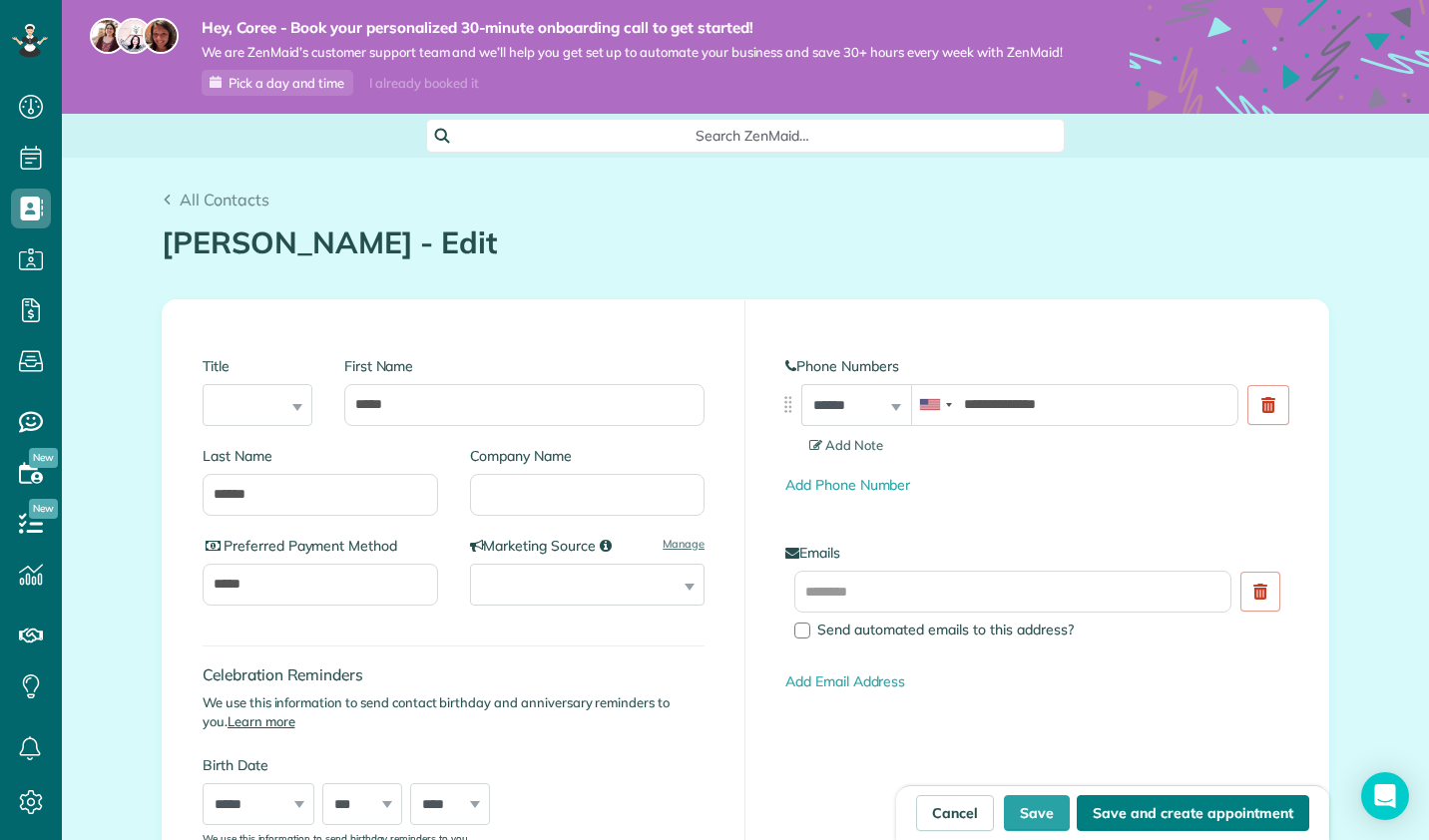 click on "Save and create appointment" at bounding box center [1192, 813] 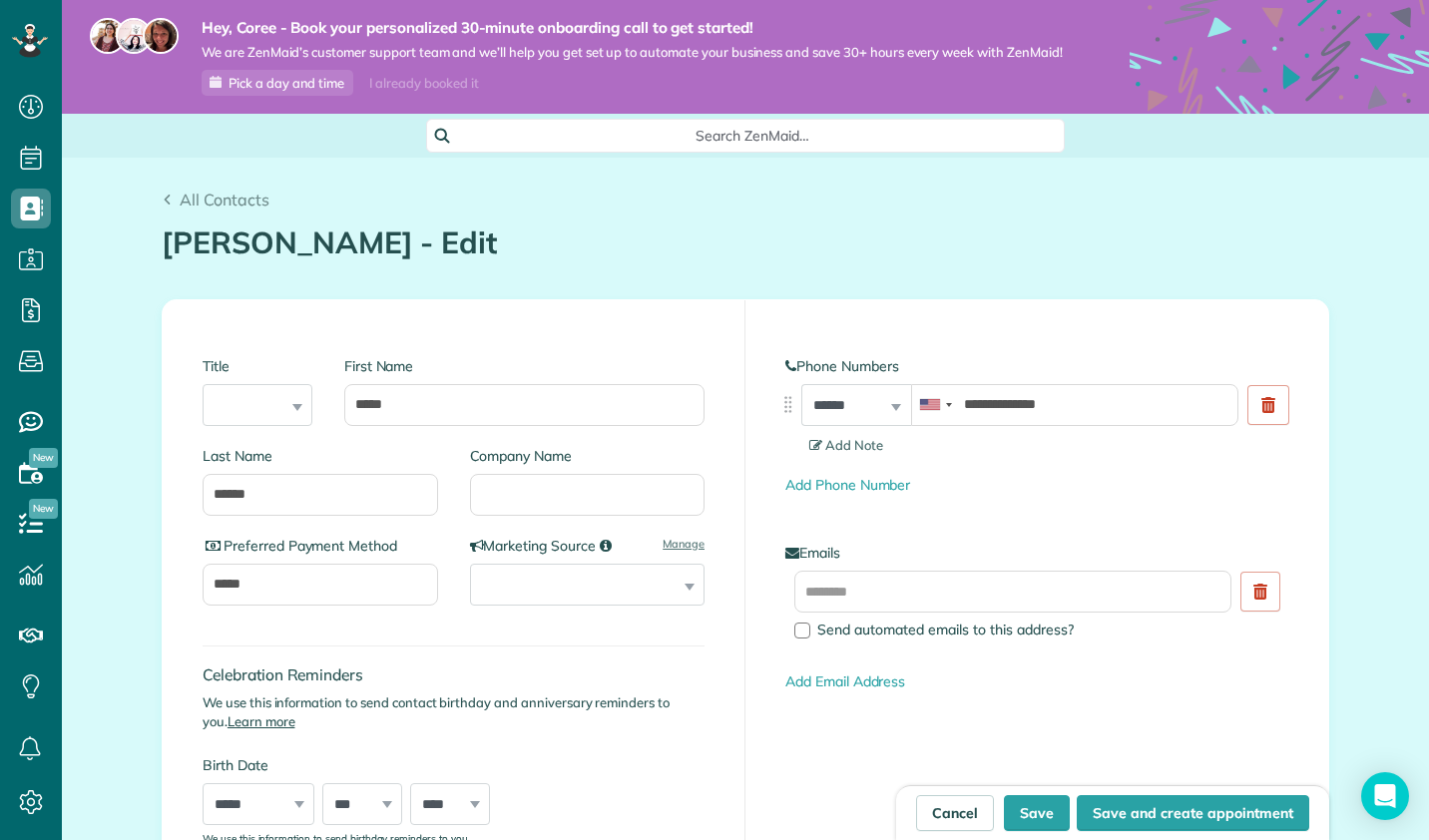 type on "**********" 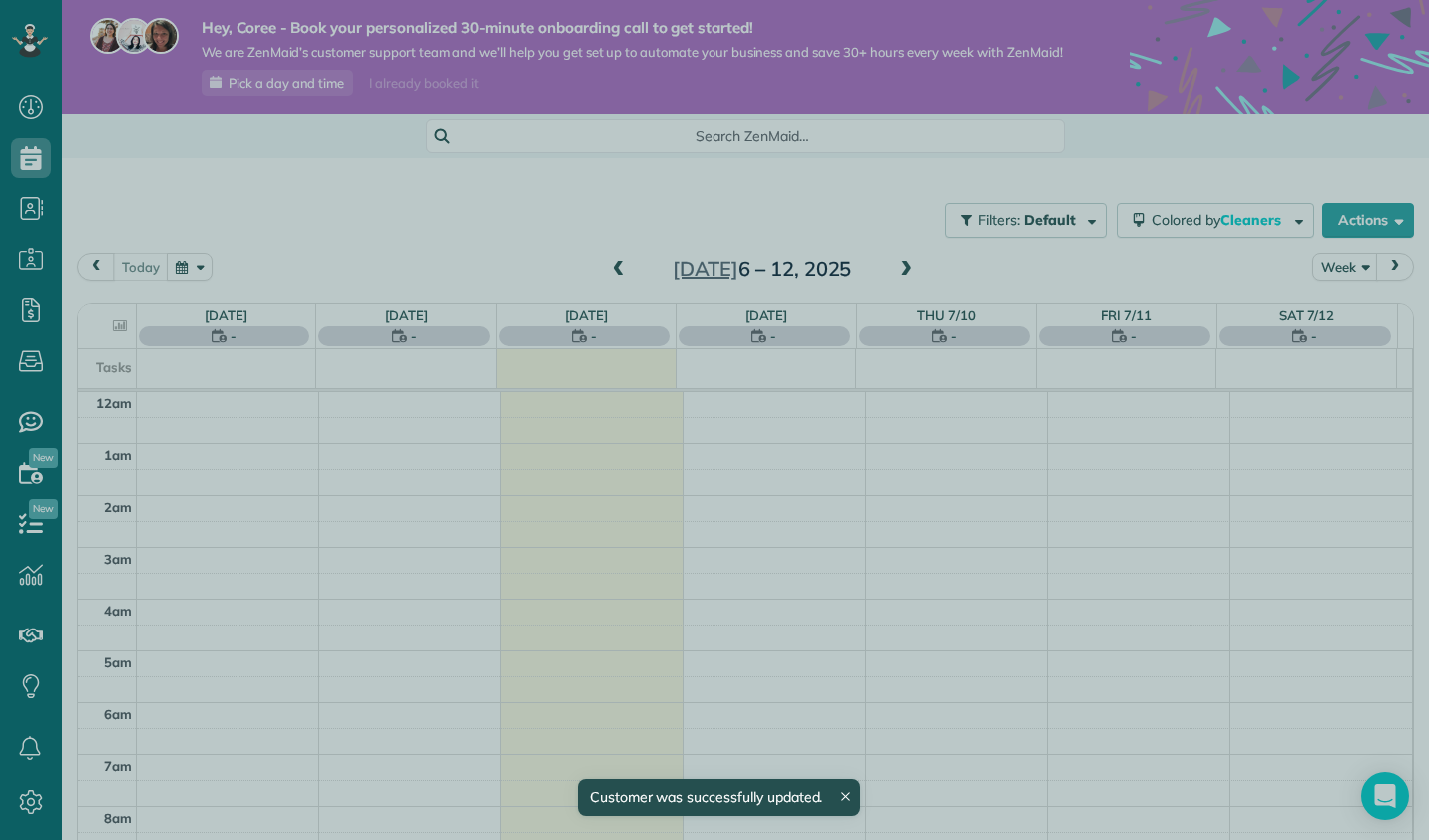 scroll, scrollTop: 0, scrollLeft: 0, axis: both 